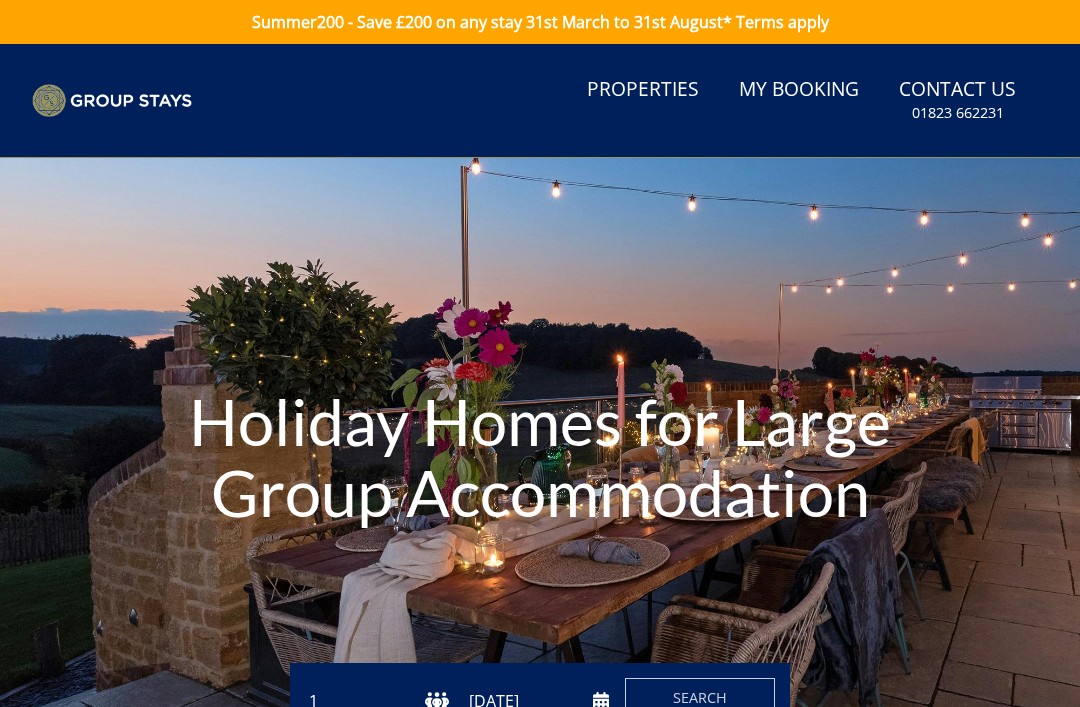 scroll, scrollTop: 0, scrollLeft: 0, axis: both 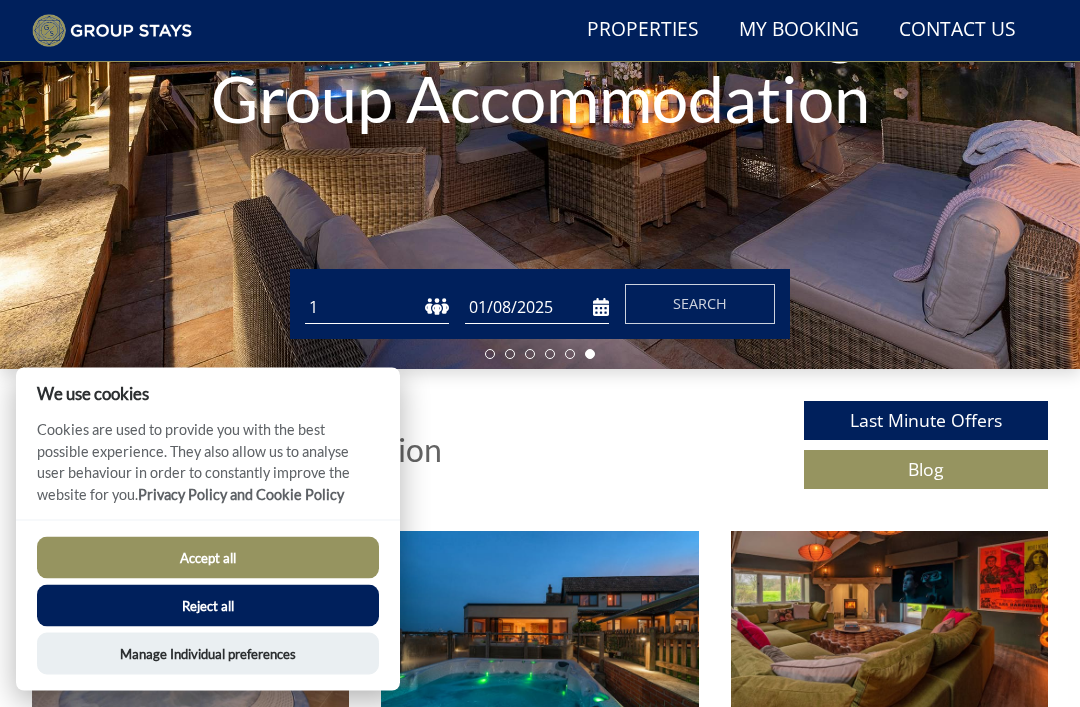 click on "1
2
3
4
5
6
7
8
9
10
11
12
13
14
15
16
17
18
19
20
21
22
23
24
25
26
27
28
29
30
31
32
33
34
35
36
37
38
39
40
41
42
43
44
45
46
47
48
49
50" at bounding box center (377, 308) 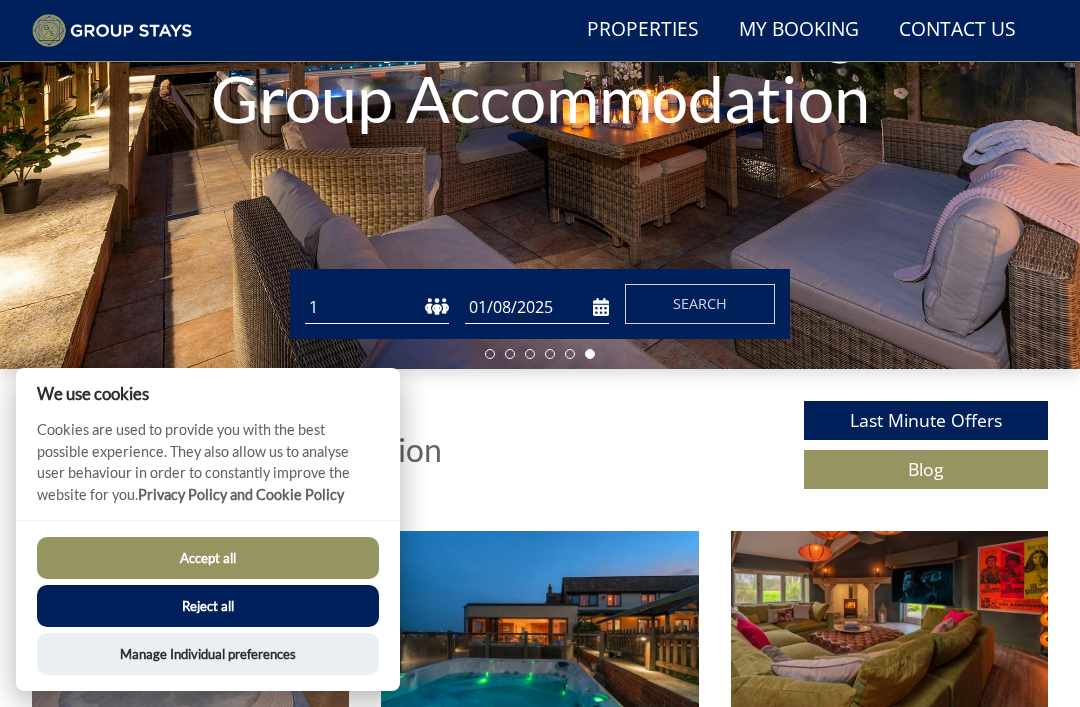 select on "14" 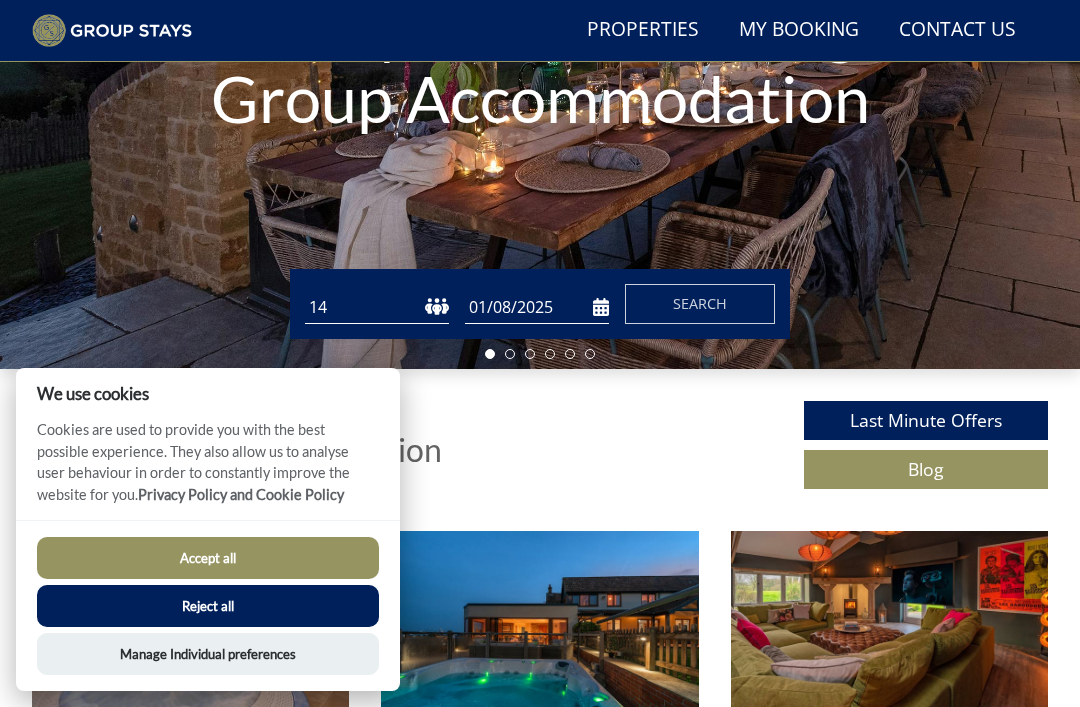 click on "01/08/2025" at bounding box center [537, 307] 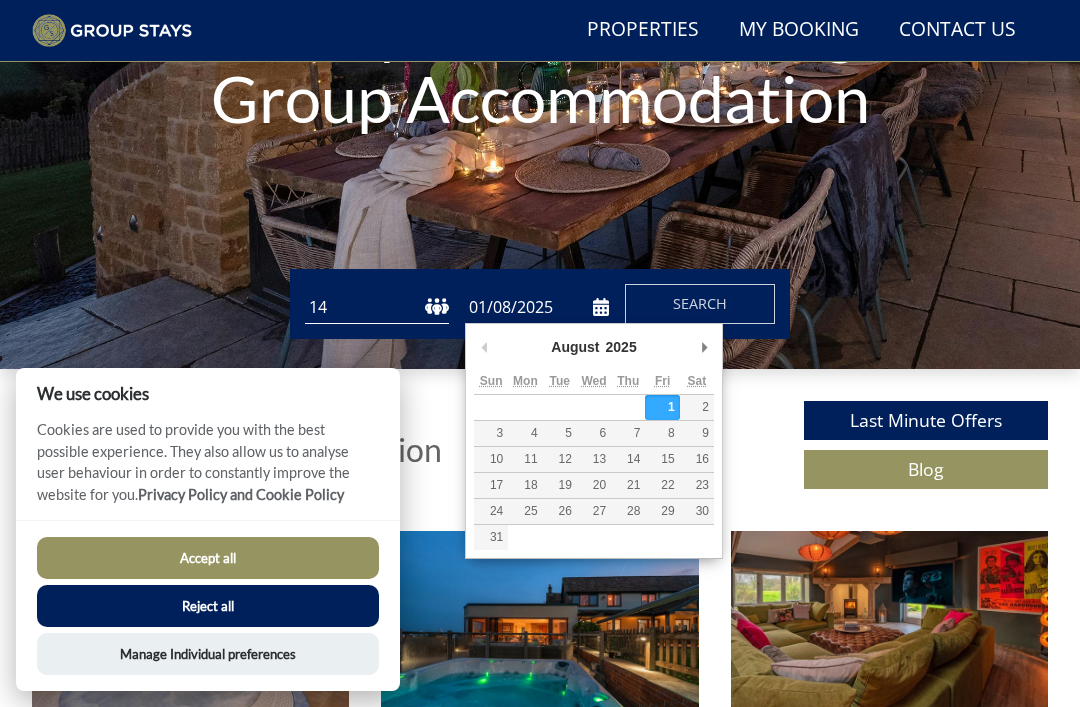 scroll, scrollTop: 341, scrollLeft: 0, axis: vertical 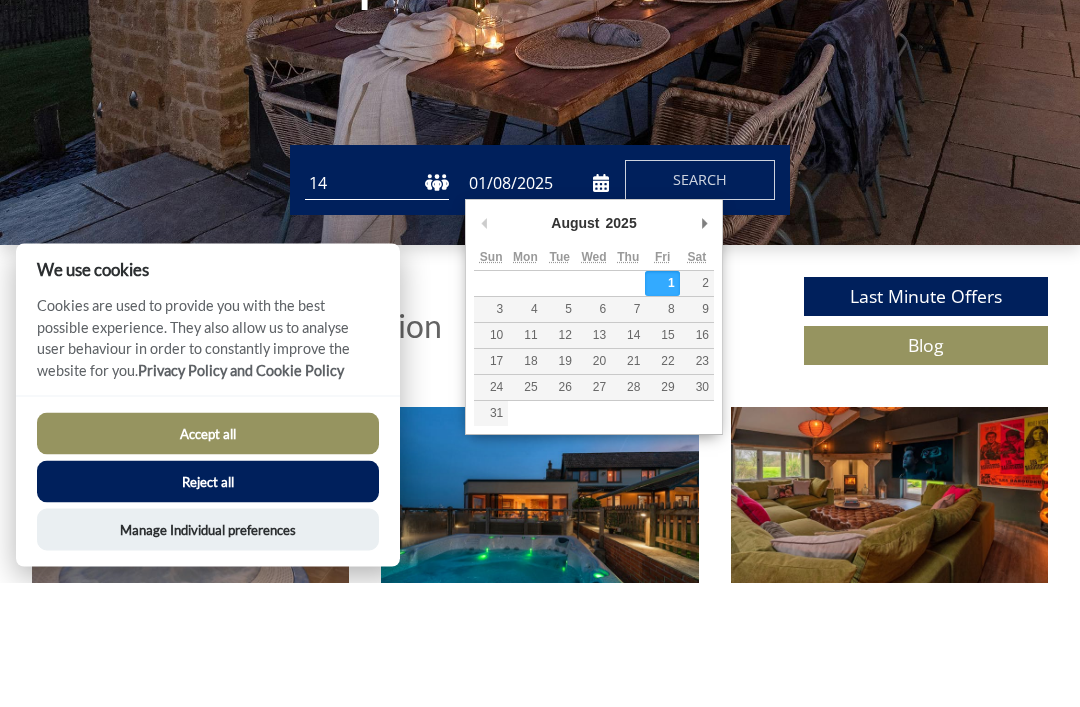 type on "[DATE]" 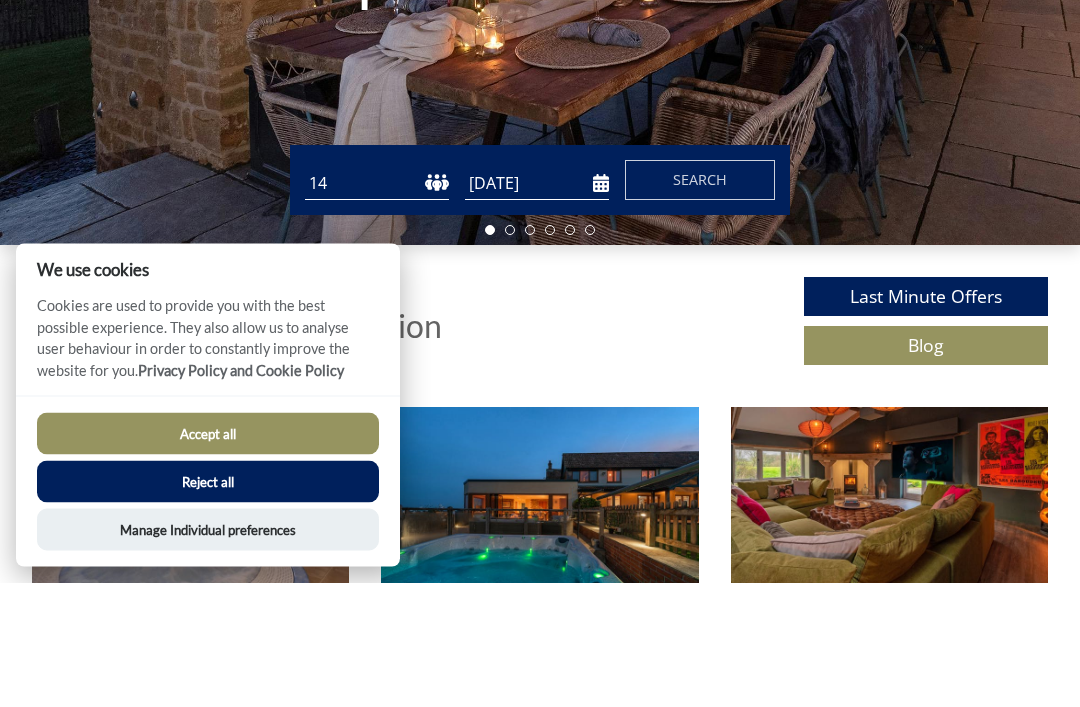 scroll, scrollTop: 466, scrollLeft: 0, axis: vertical 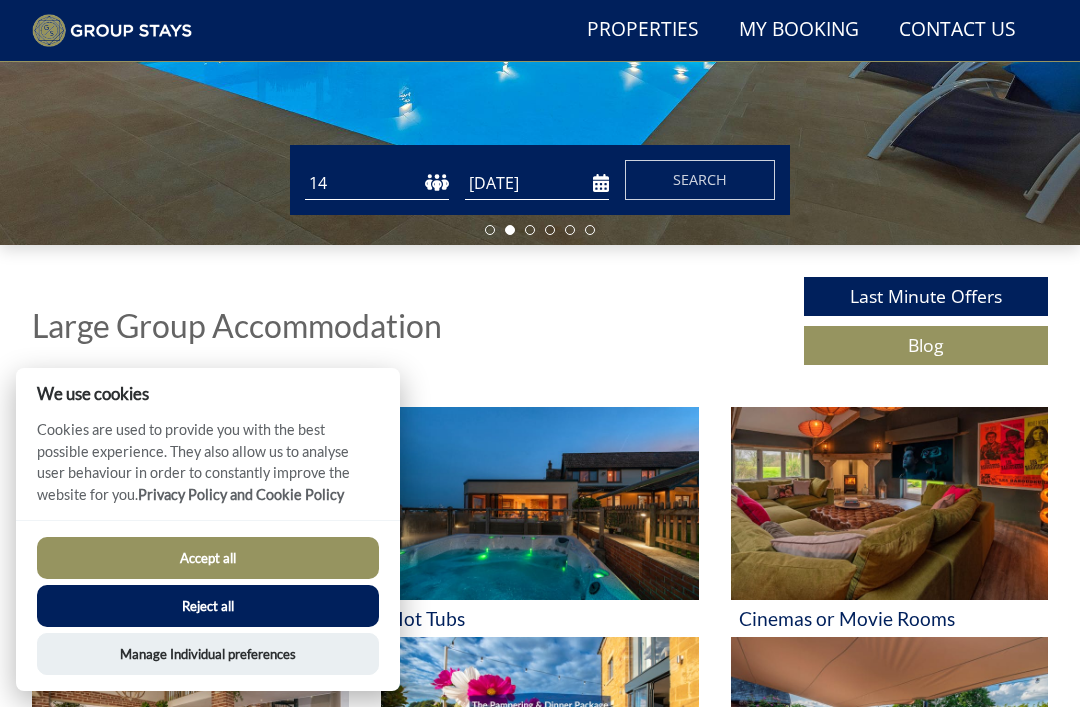 click on "Search" at bounding box center [700, 180] 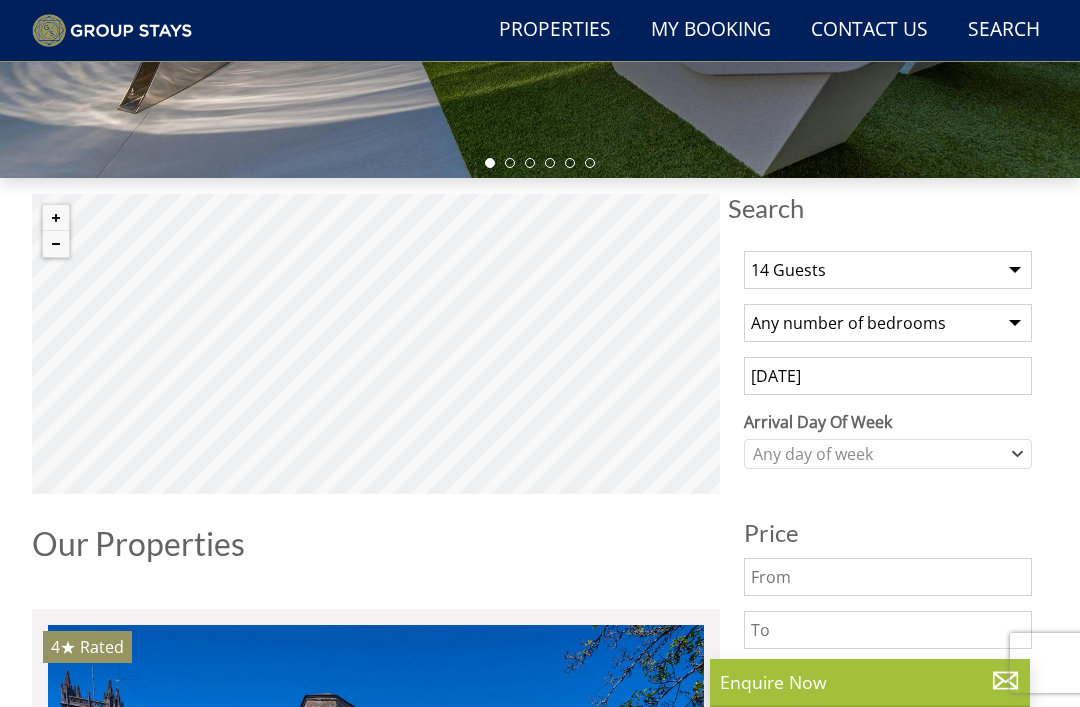 scroll, scrollTop: 612, scrollLeft: 0, axis: vertical 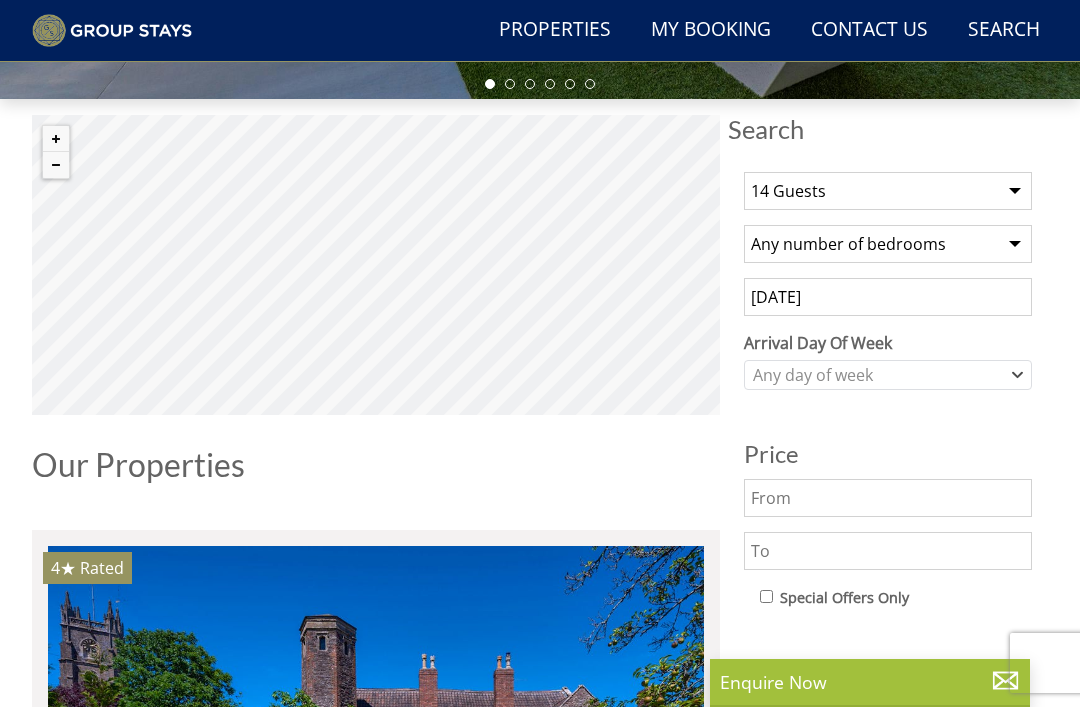 click on "Any number of bedrooms
3 Bedrooms
4 Bedrooms
5 Bedrooms
6 Bedrooms
7 Bedrooms
8 Bedrooms
9 Bedrooms
10 Bedrooms
11 Bedrooms
12 Bedrooms
13 Bedrooms
14 Bedrooms
15 Bedrooms
16 Bedrooms" at bounding box center (888, 244) 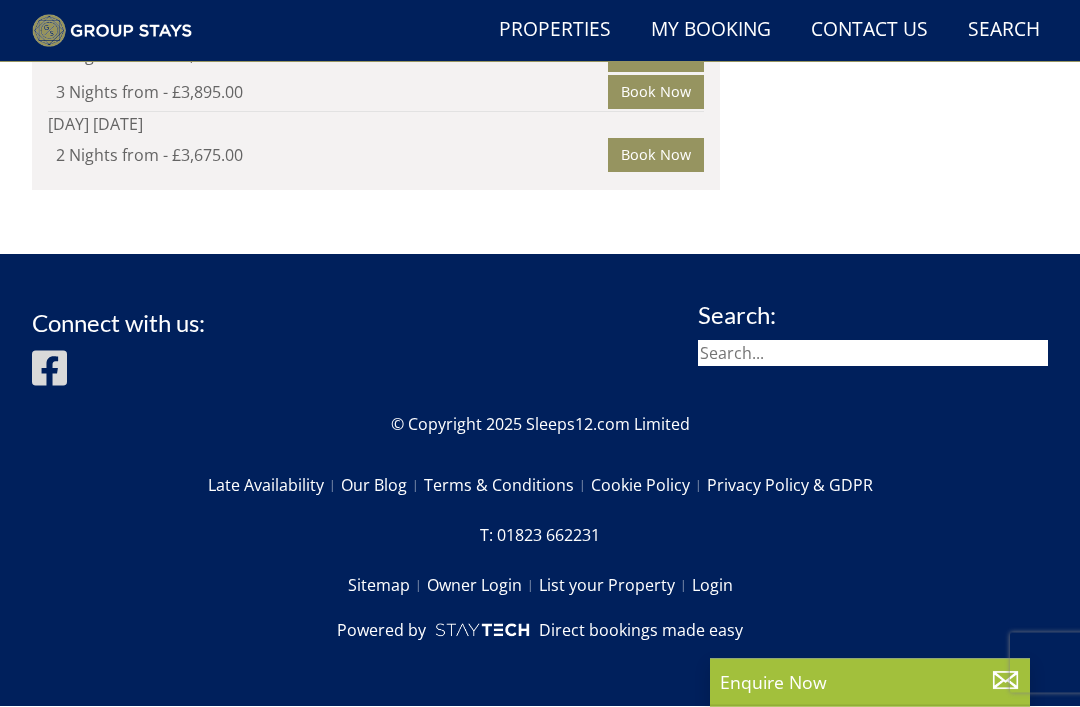 scroll, scrollTop: 7897, scrollLeft: 0, axis: vertical 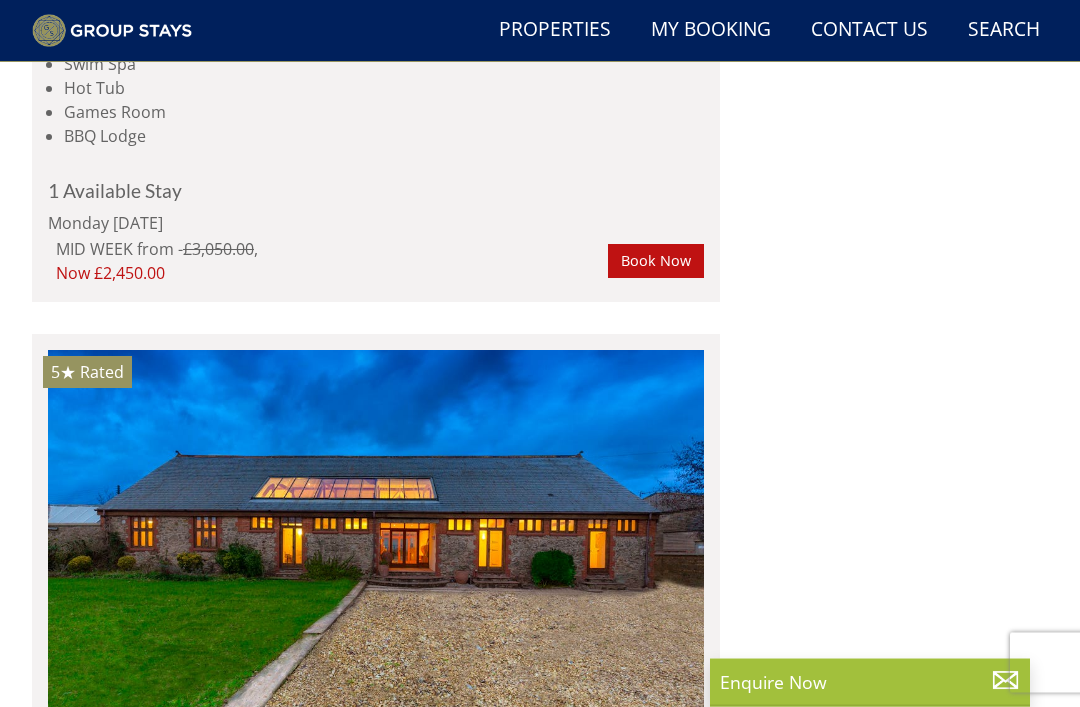 click on "Wiltshire" at bounding box center (217, -653) 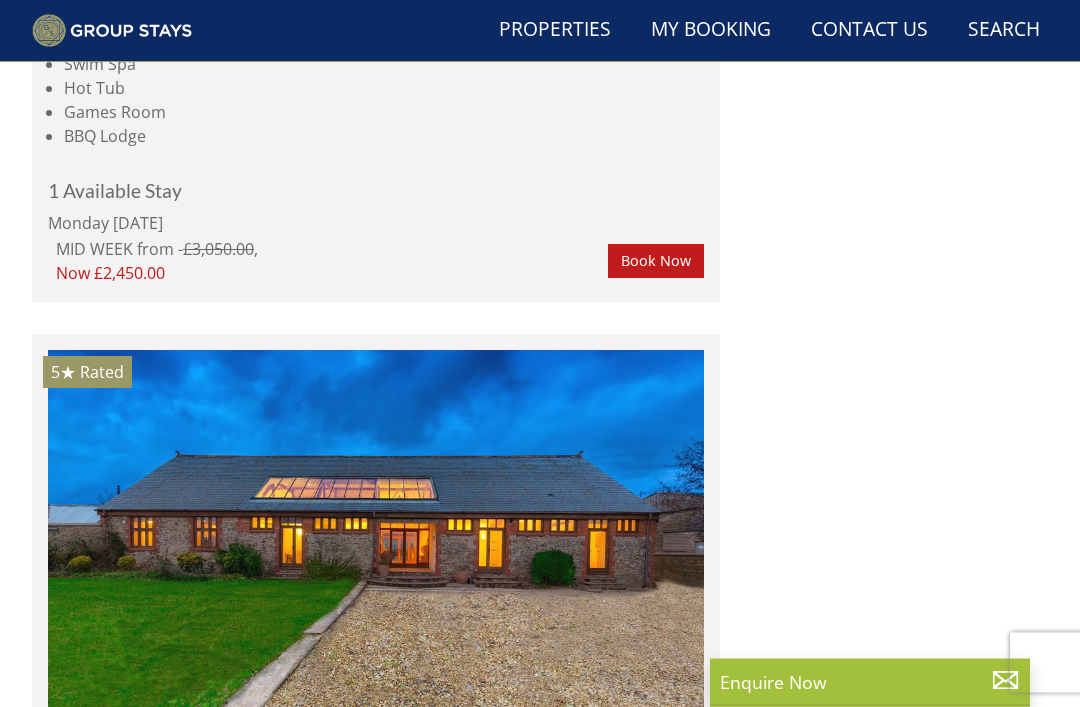 scroll, scrollTop: 3710, scrollLeft: 0, axis: vertical 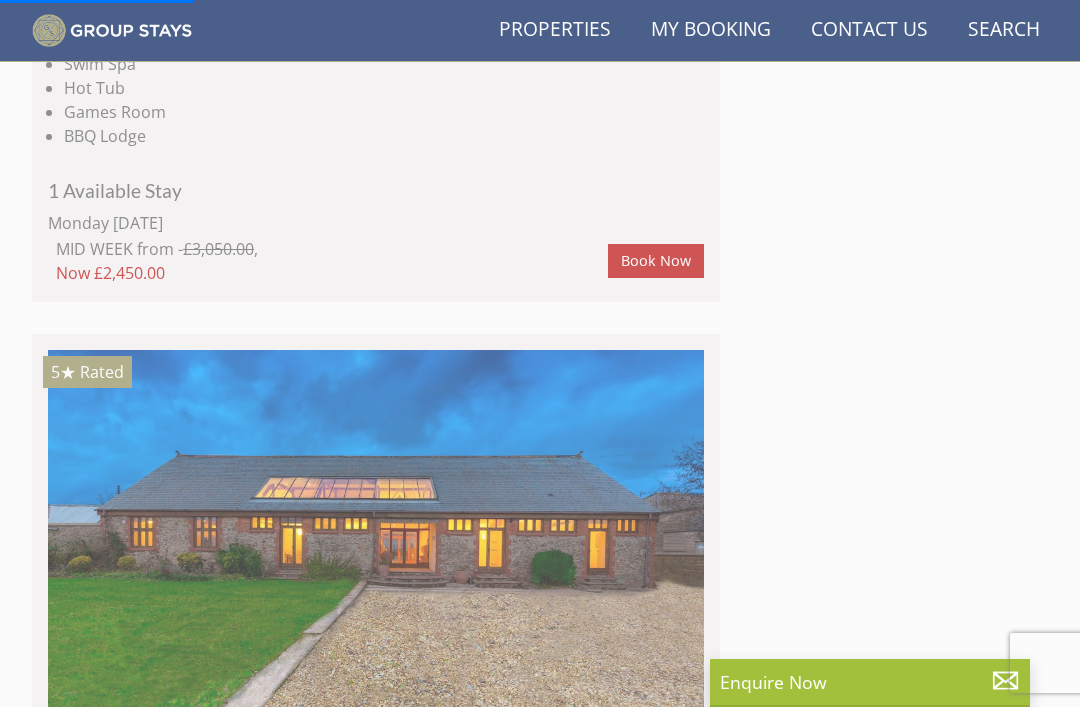 click on "PINKLET" at bounding box center [99, -654] 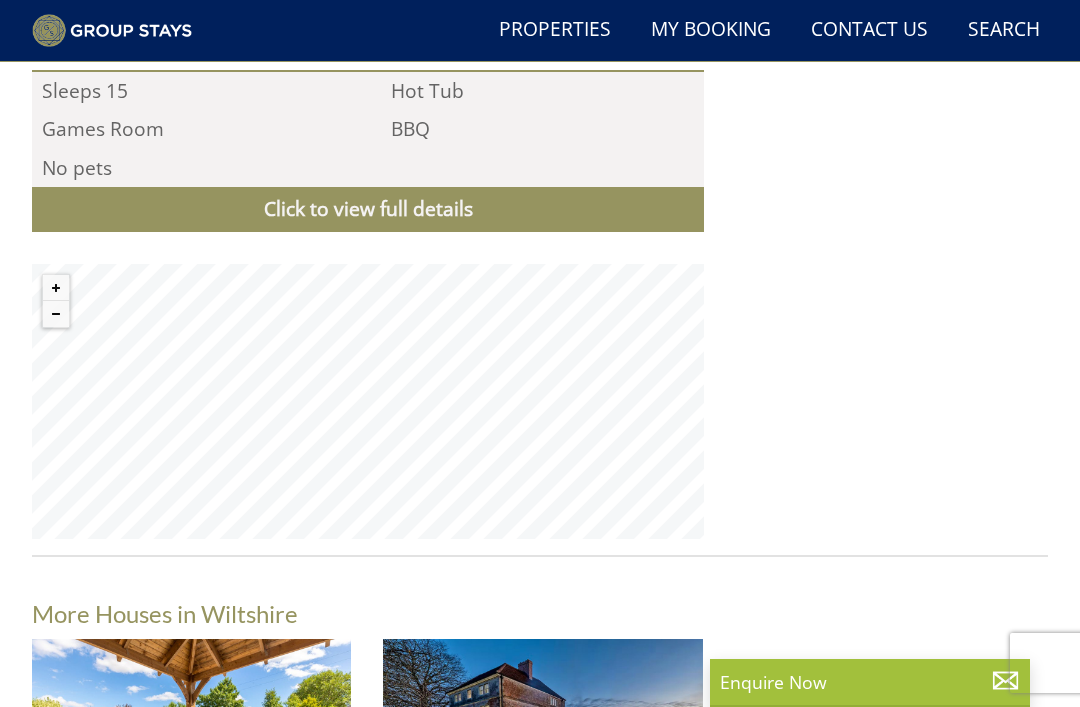 scroll, scrollTop: 1986, scrollLeft: 0, axis: vertical 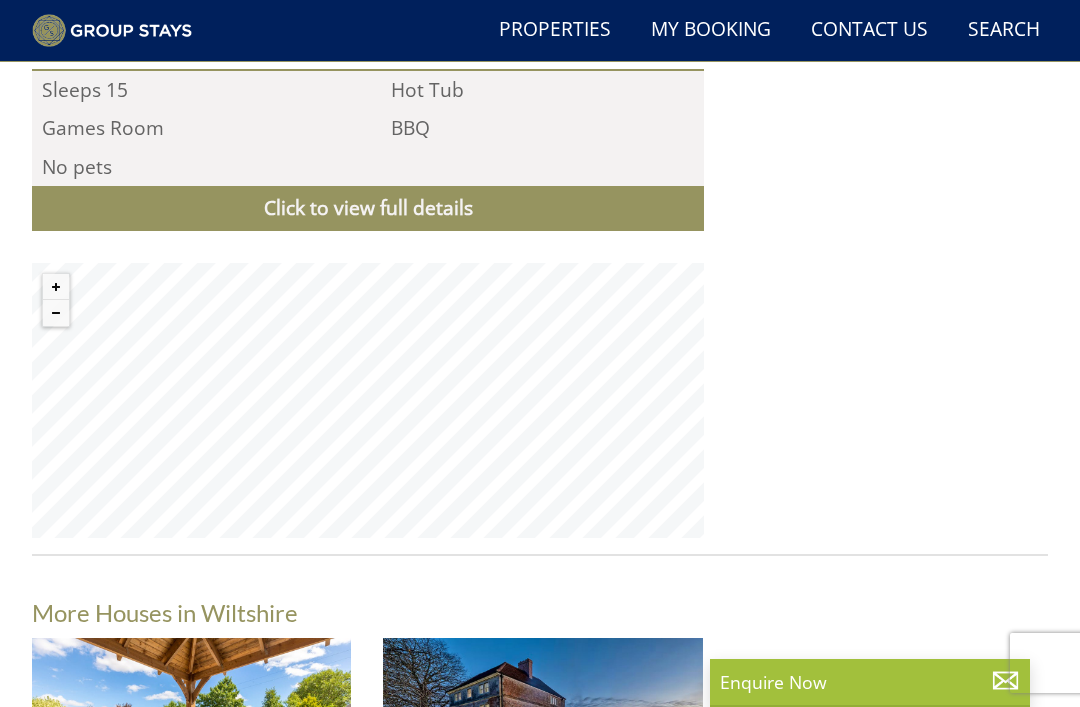 click on "Click to view full details" at bounding box center [368, 208] 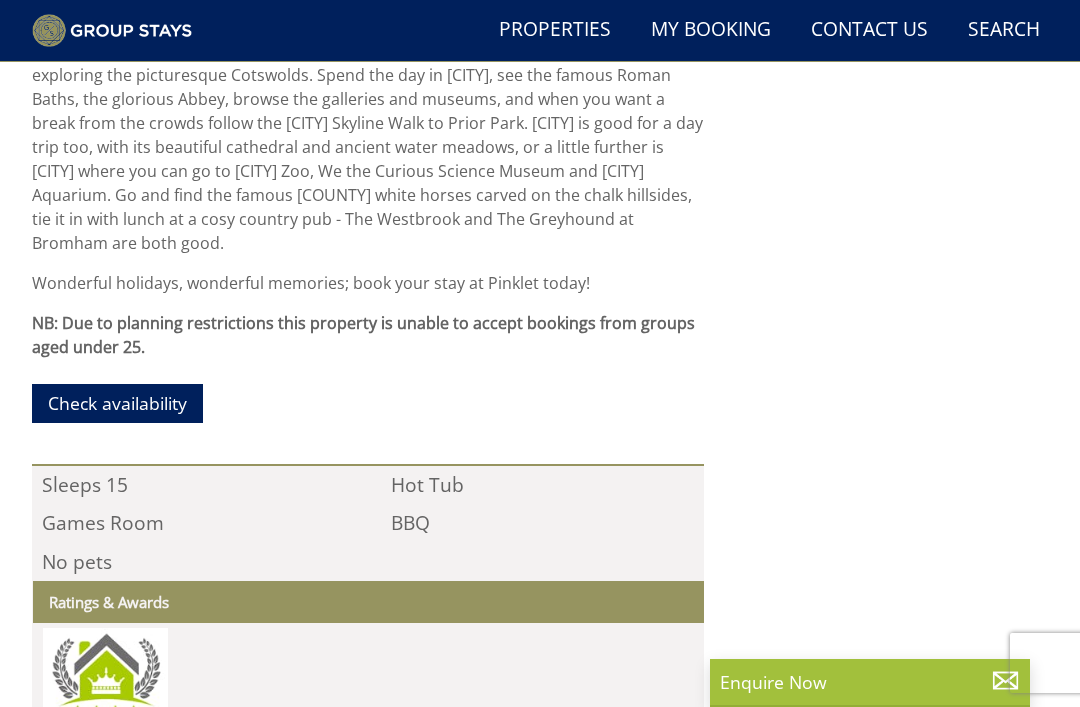 scroll, scrollTop: 1563, scrollLeft: 0, axis: vertical 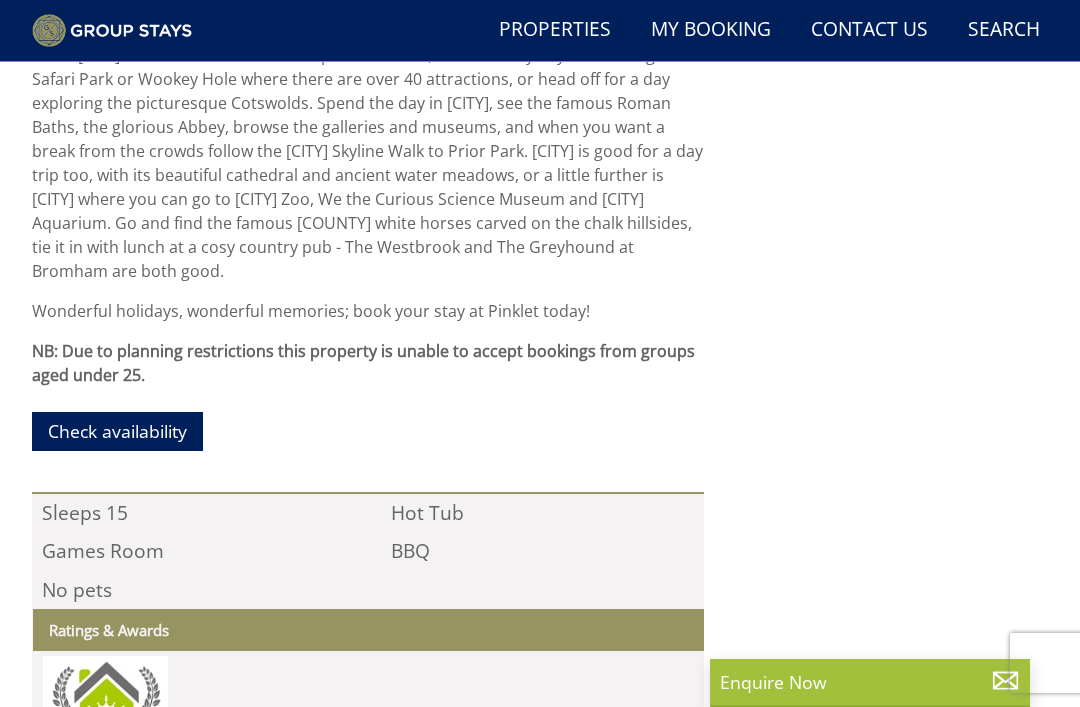 select on "6" 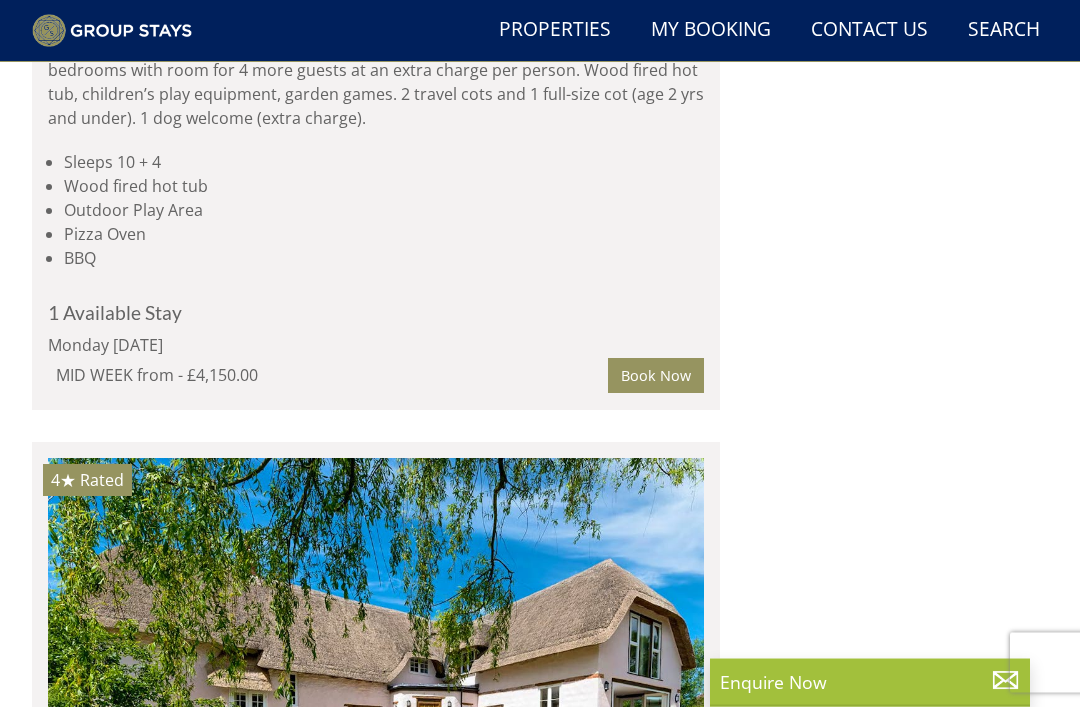 scroll, scrollTop: 2574, scrollLeft: 0, axis: vertical 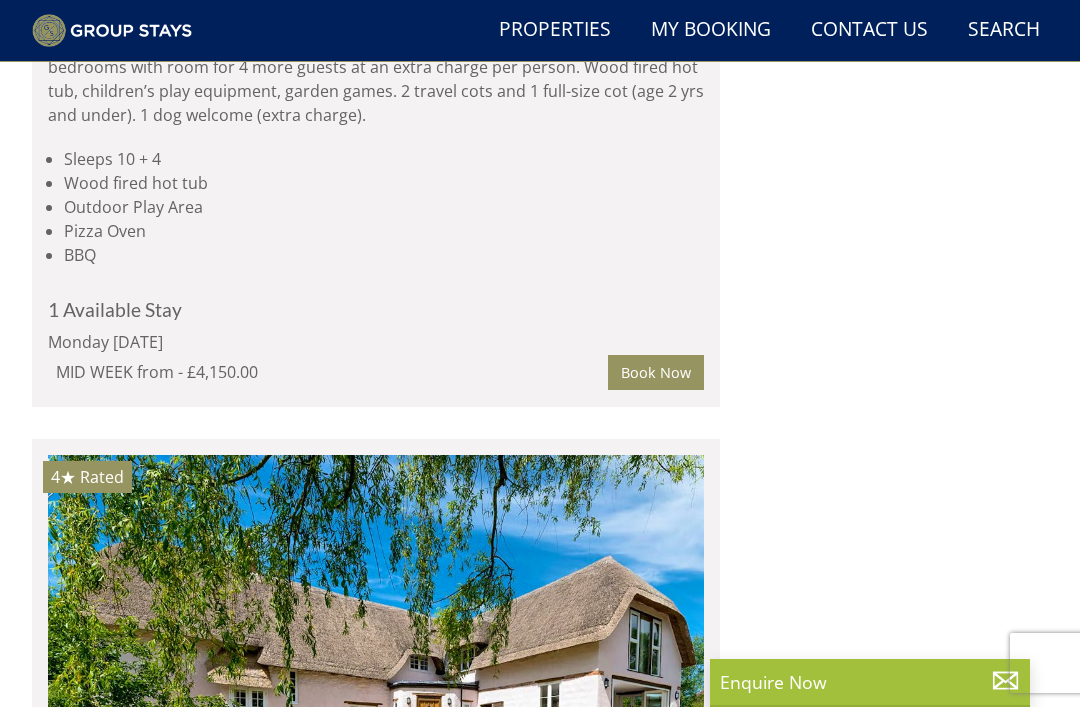 click on "Book Now" at bounding box center (656, -113) 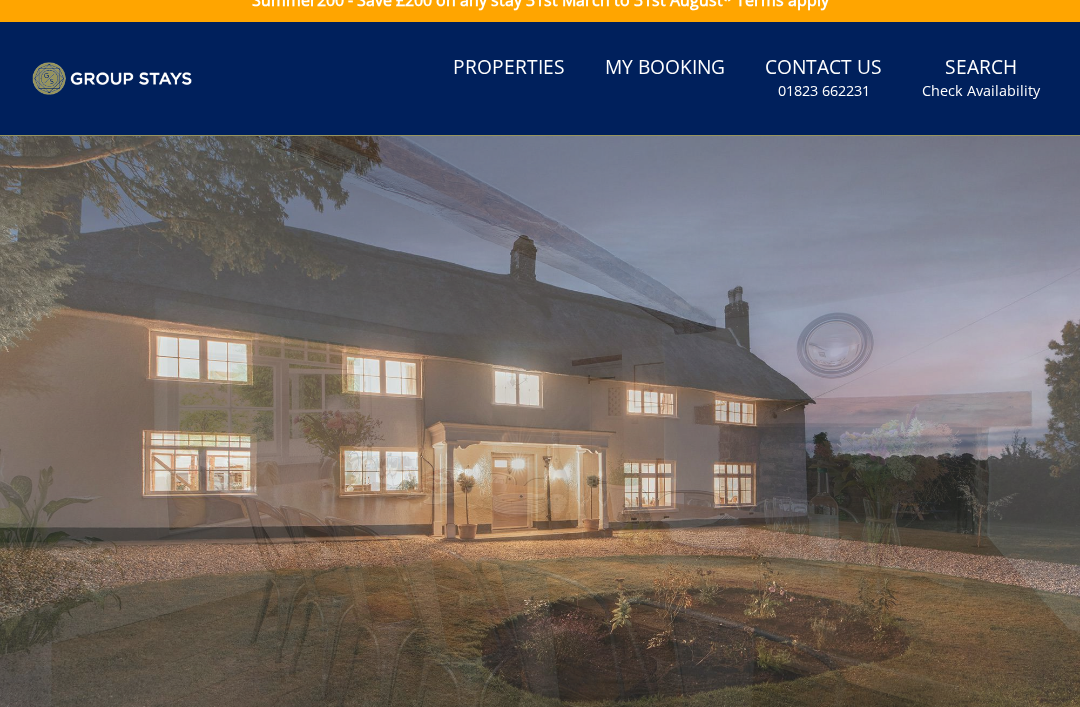 scroll, scrollTop: 0, scrollLeft: 0, axis: both 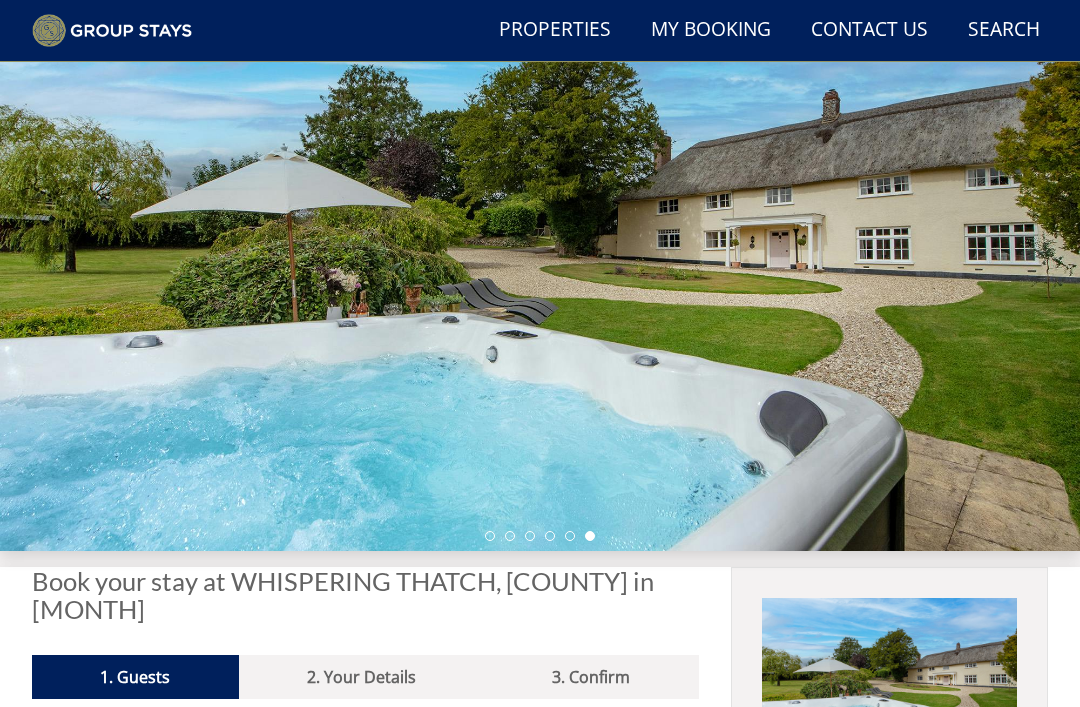 select on "6" 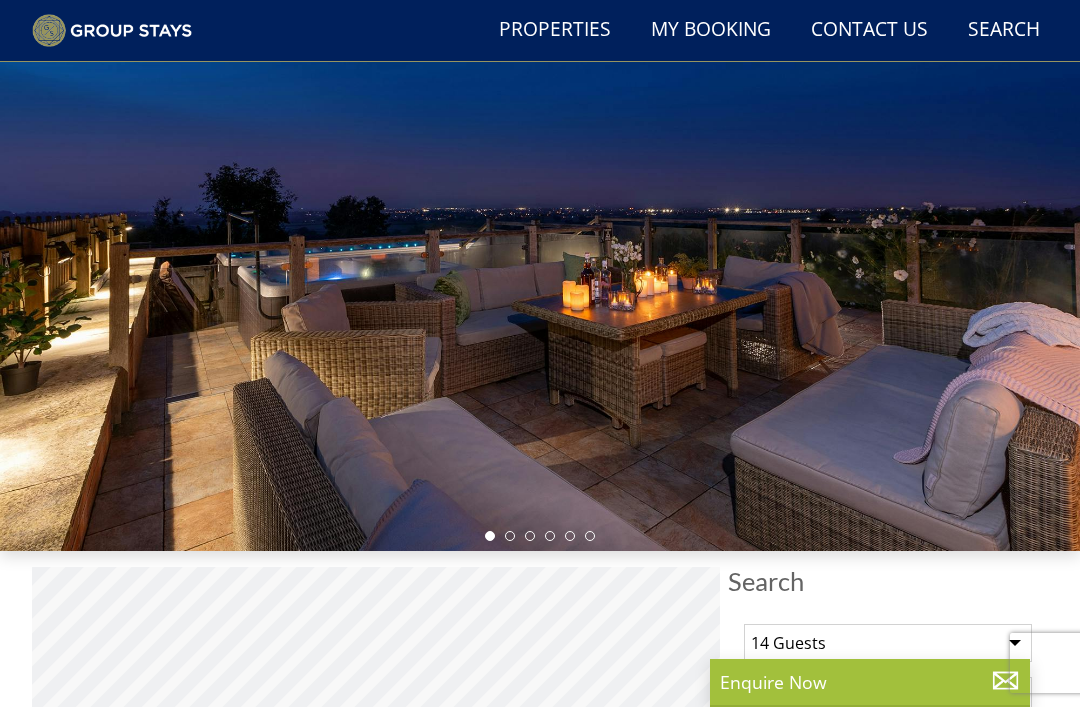 scroll, scrollTop: 133, scrollLeft: 0, axis: vertical 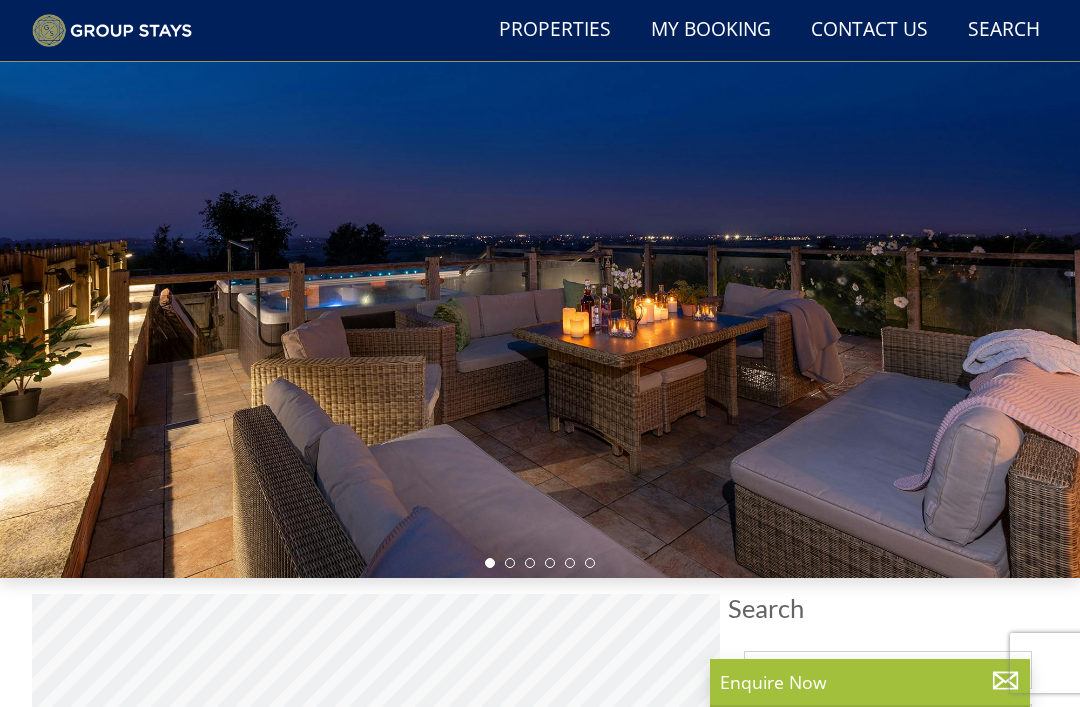 select on "14" 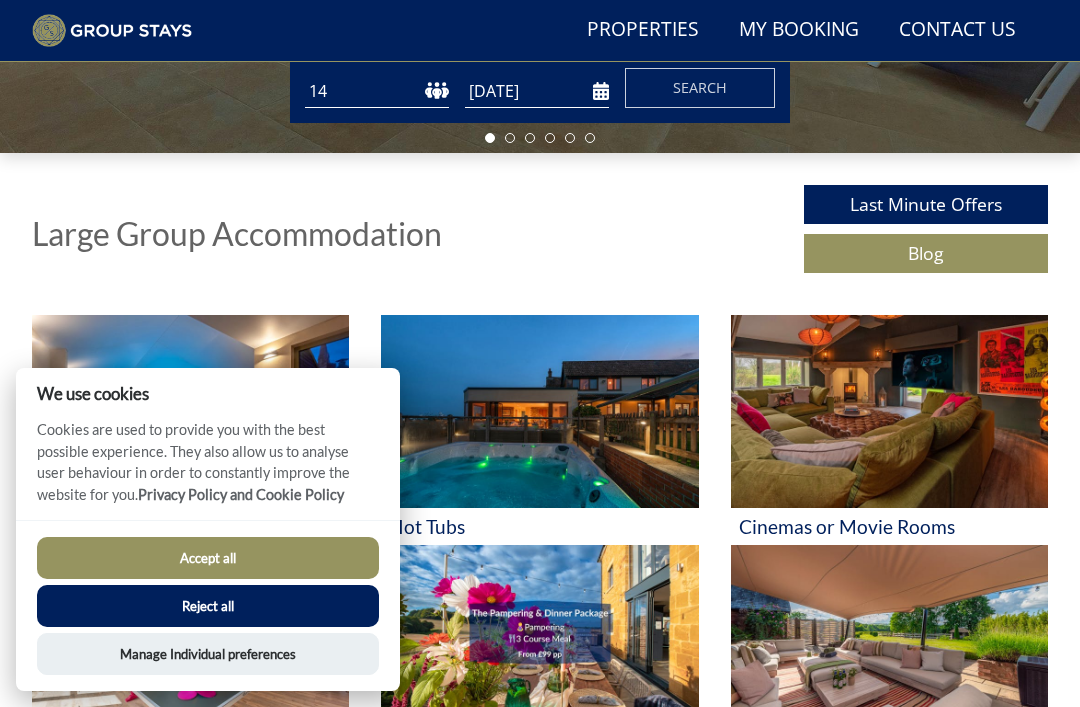scroll, scrollTop: 568, scrollLeft: 0, axis: vertical 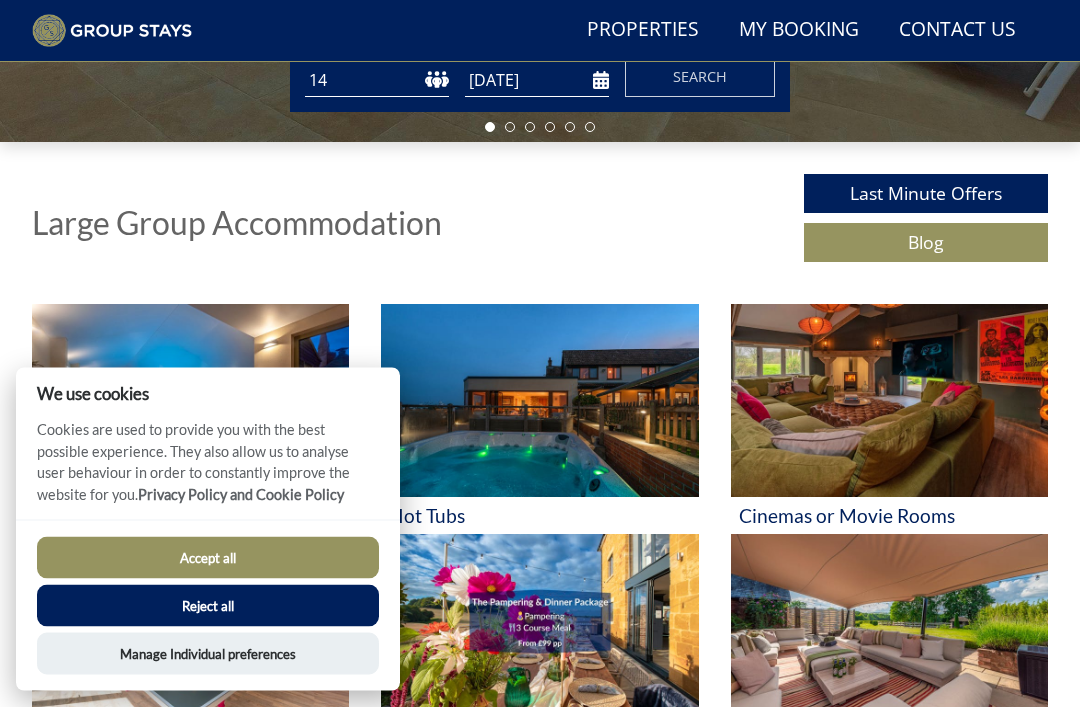 click on "Reject all" at bounding box center (208, 606) 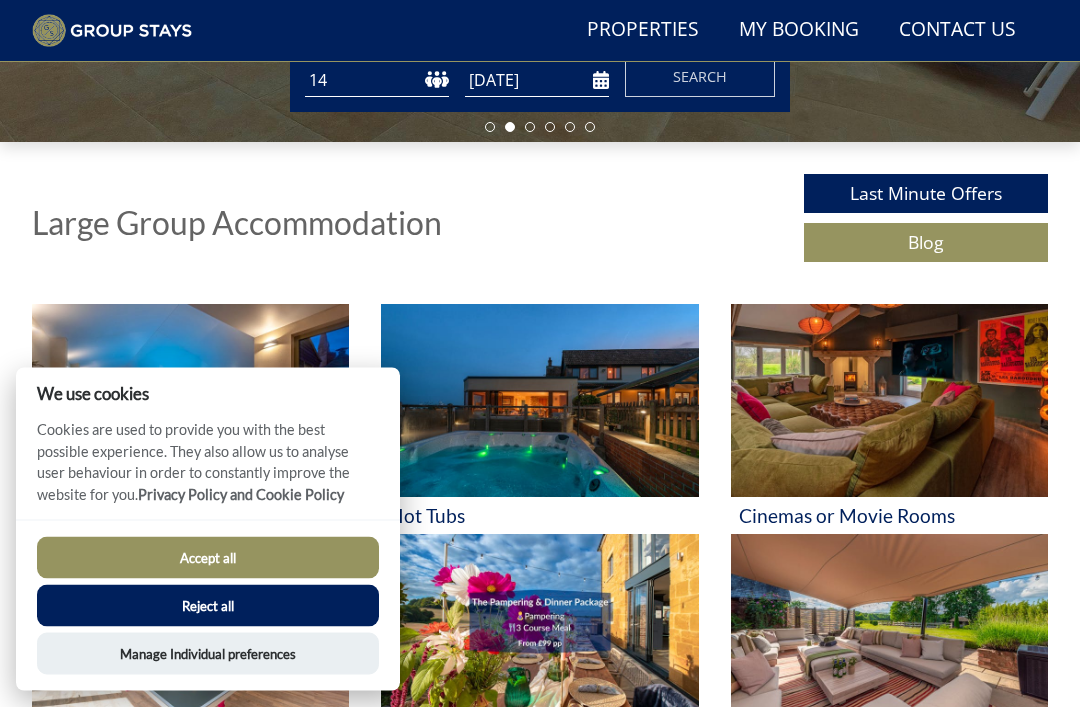 scroll, scrollTop: 569, scrollLeft: 0, axis: vertical 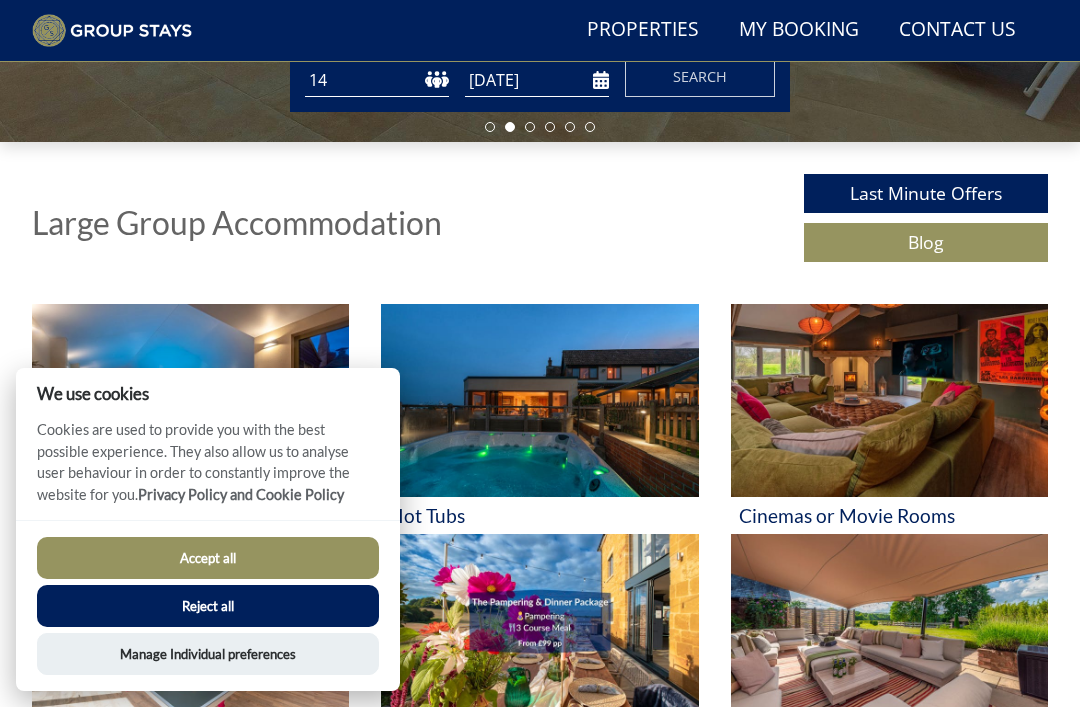 click on "Reject all" at bounding box center [208, 606] 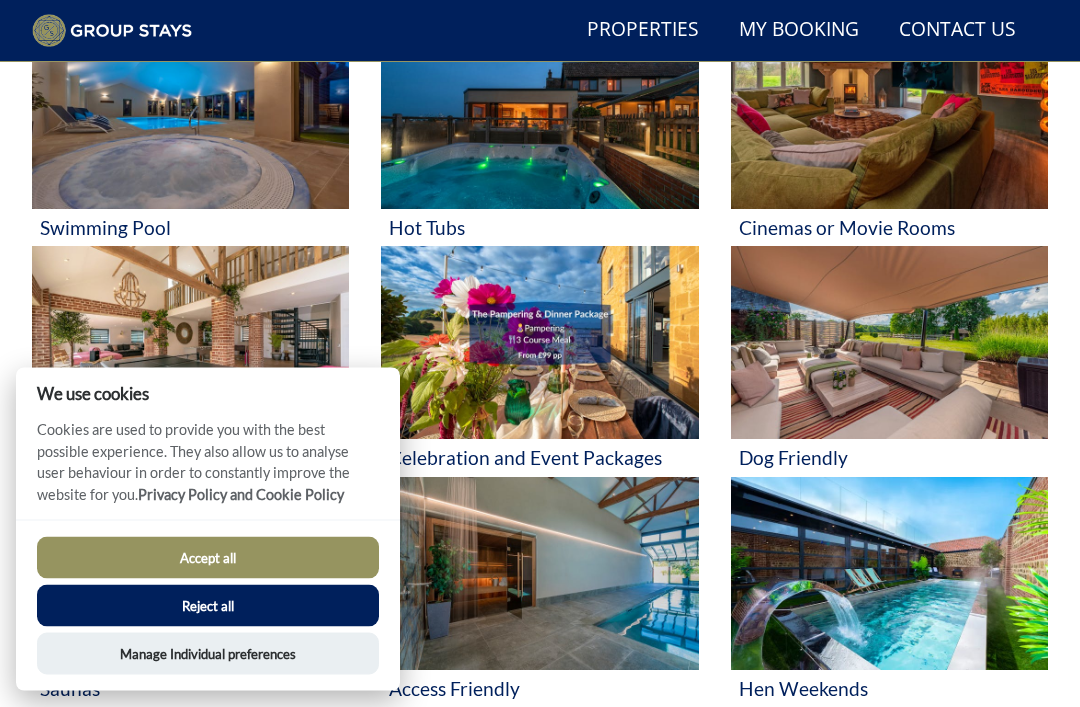 scroll, scrollTop: 861, scrollLeft: 0, axis: vertical 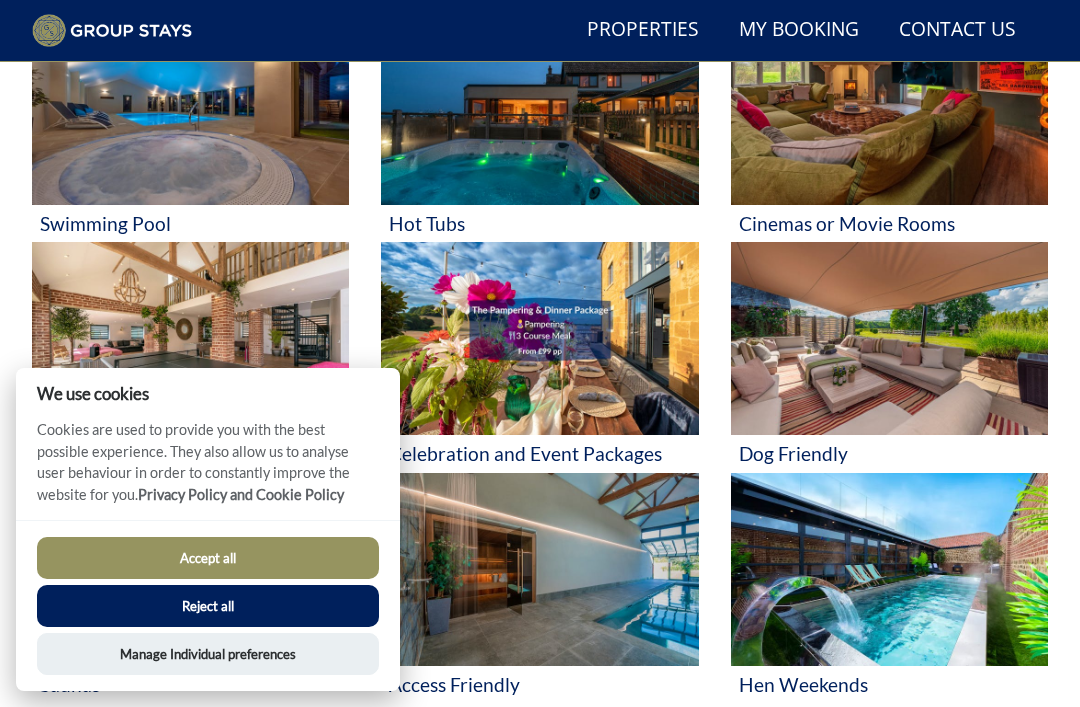 click on "Manage Individual preferences" at bounding box center (208, 654) 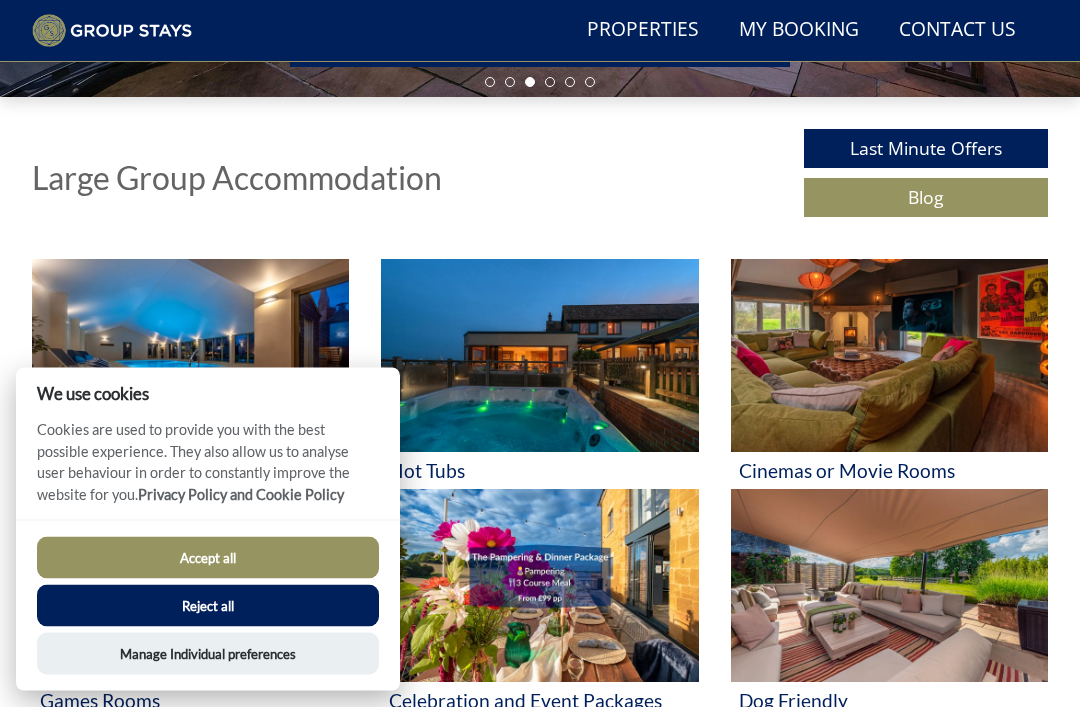 scroll, scrollTop: 625, scrollLeft: 0, axis: vertical 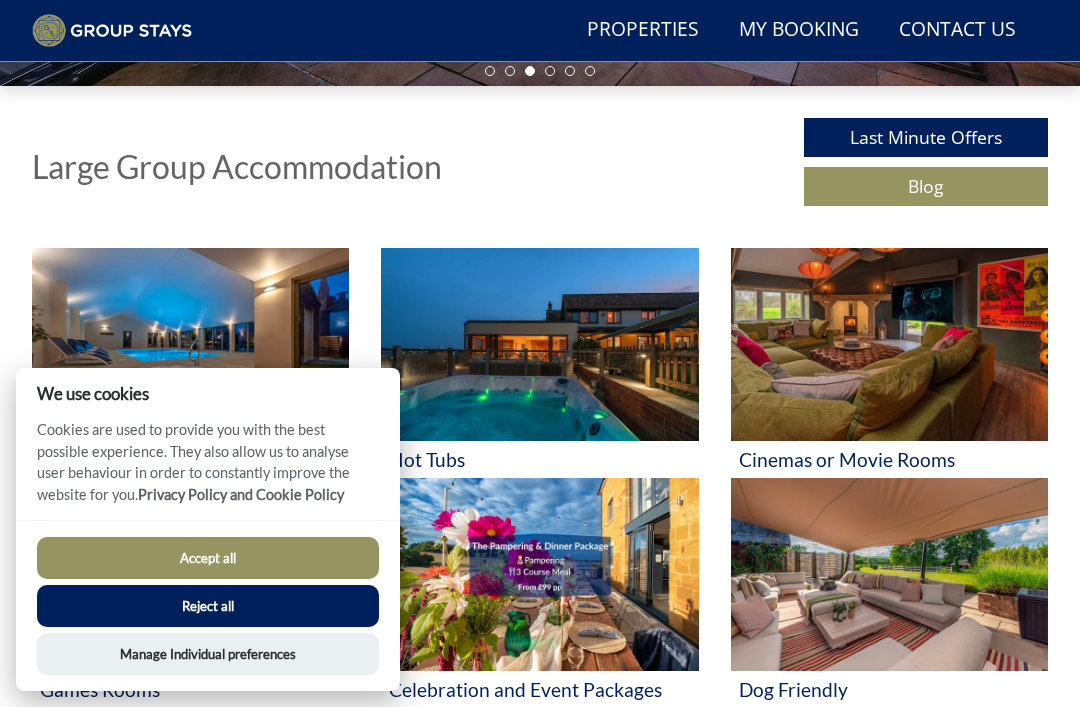 click at bounding box center [190, 344] 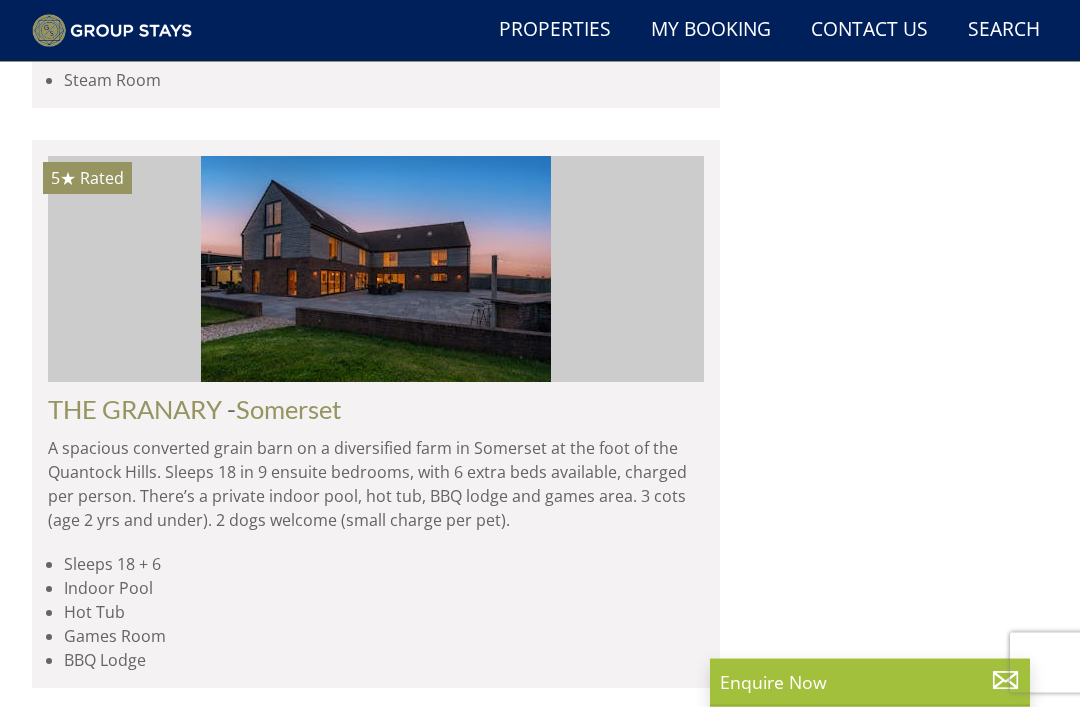 scroll, scrollTop: 5862, scrollLeft: 0, axis: vertical 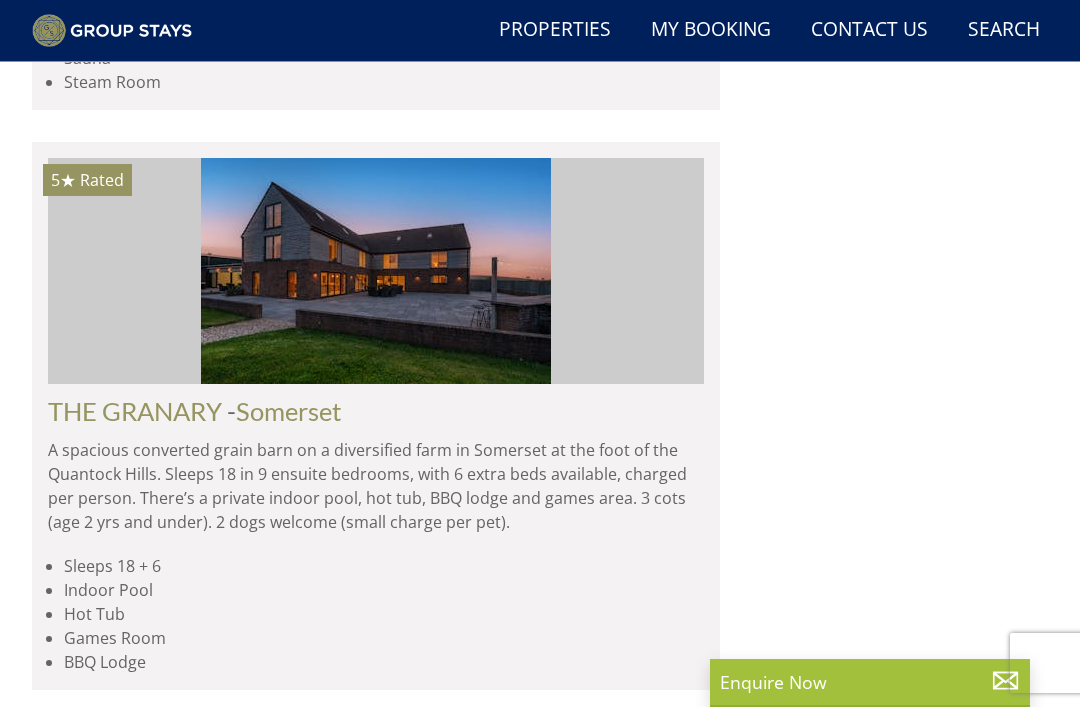 click at bounding box center (376, -2390) 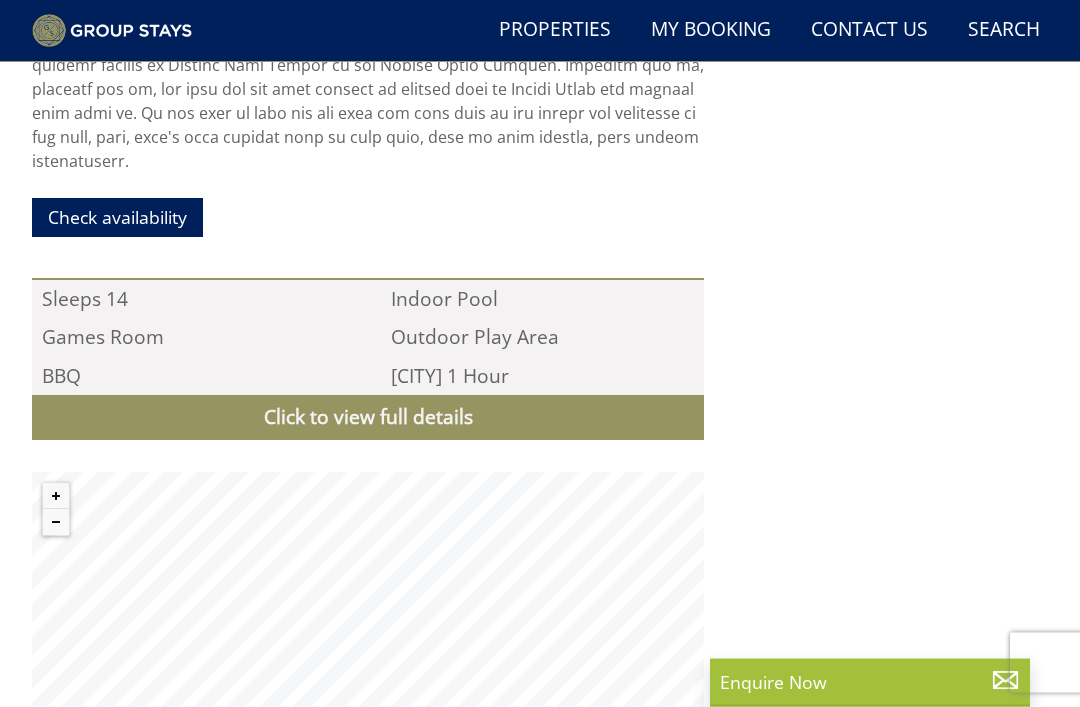 scroll, scrollTop: 1713, scrollLeft: 0, axis: vertical 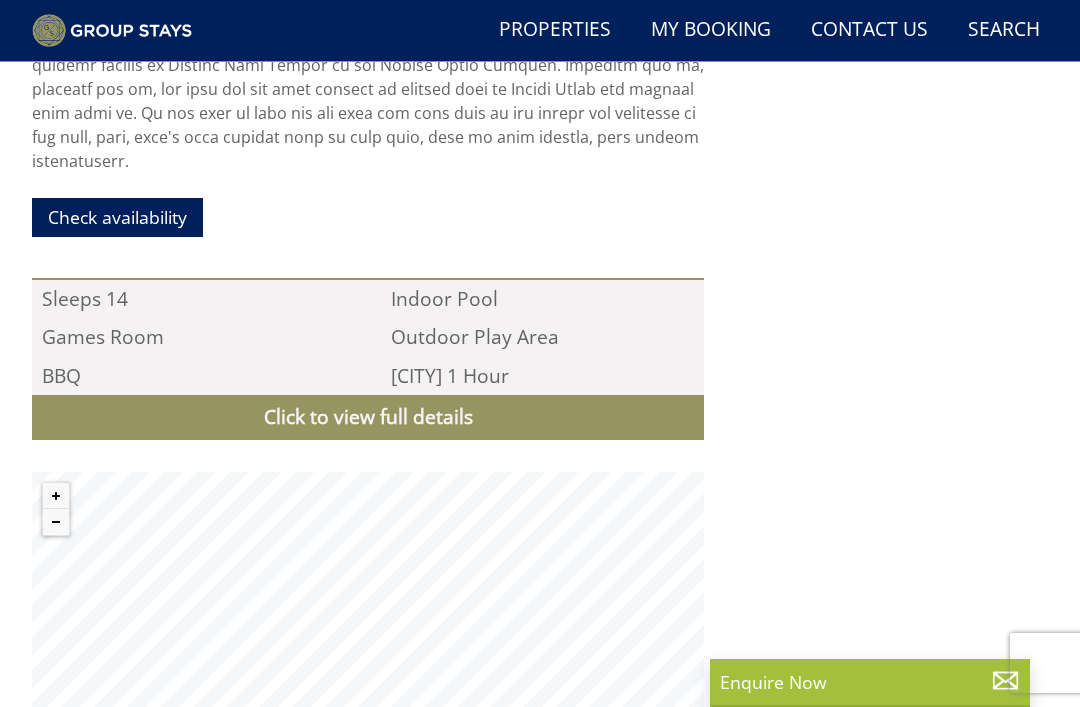 click on "Click to view full details" at bounding box center [368, 417] 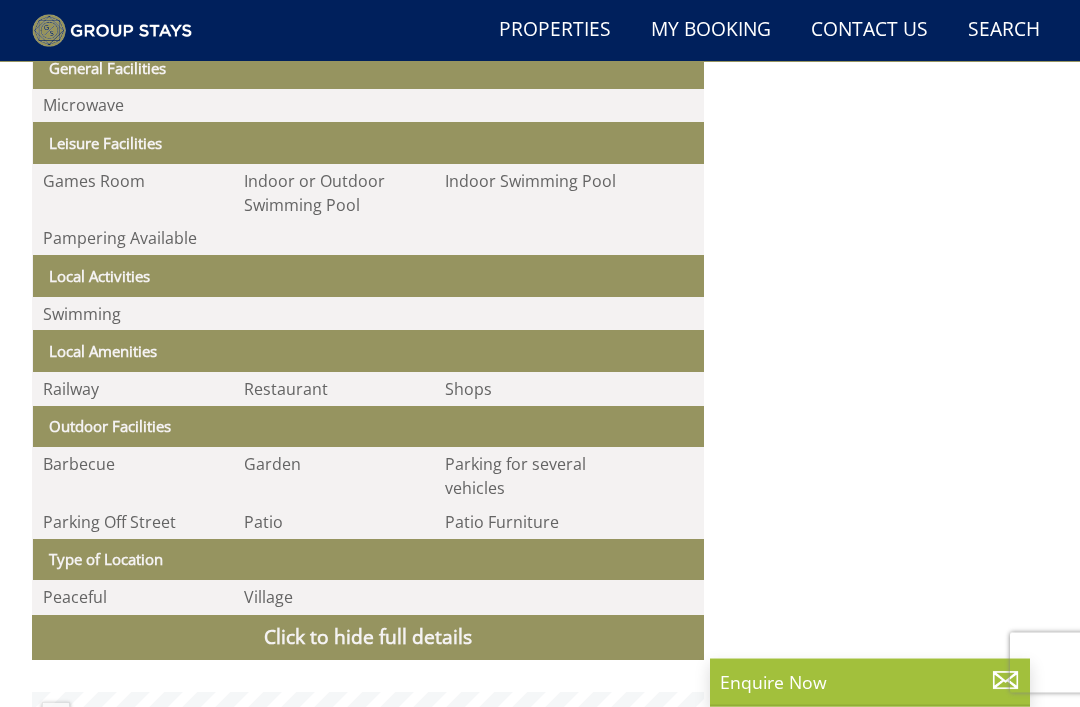scroll, scrollTop: 2524, scrollLeft: 0, axis: vertical 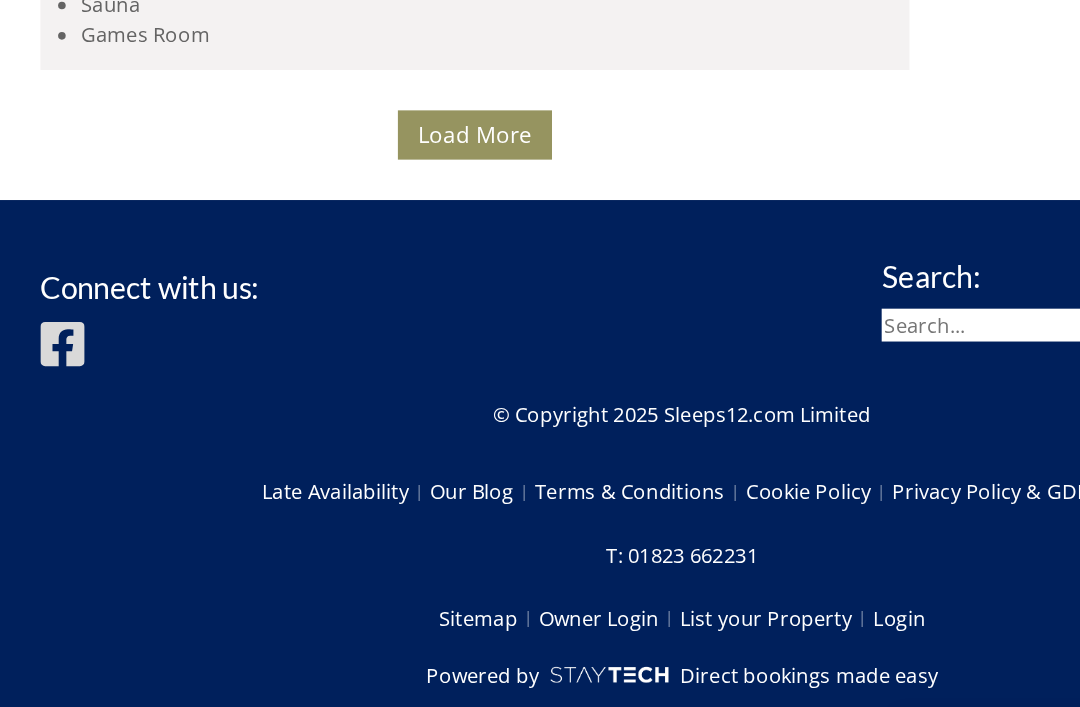 click on "Steam Room" at bounding box center [384, -3248] 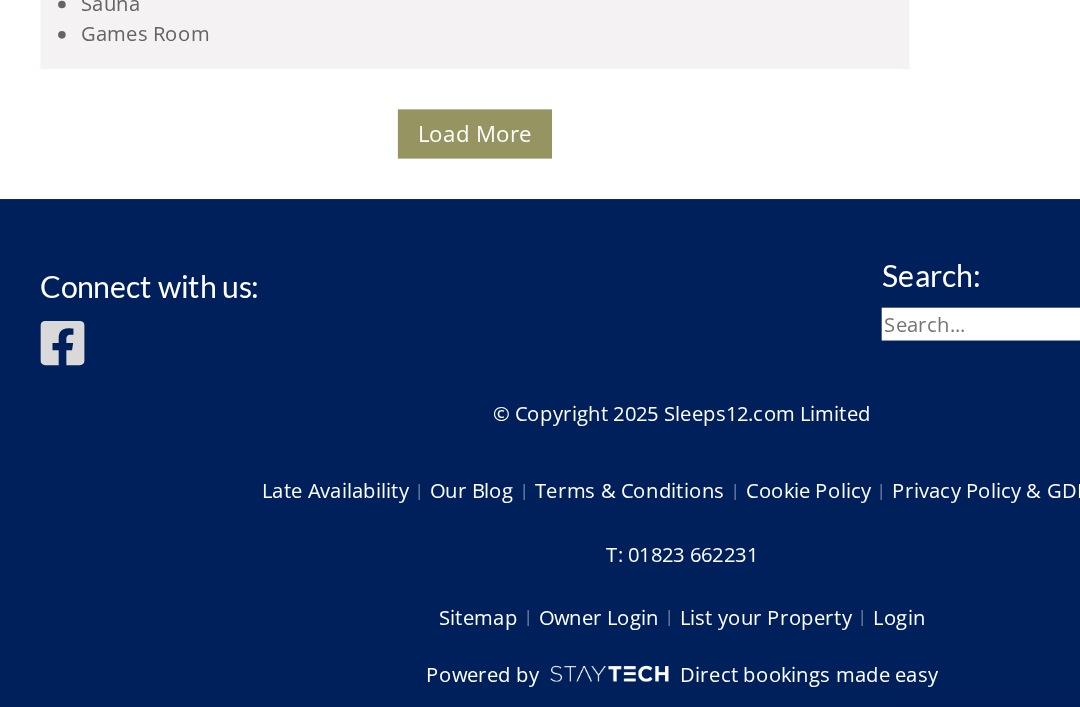 scroll, scrollTop: 11848, scrollLeft: 0, axis: vertical 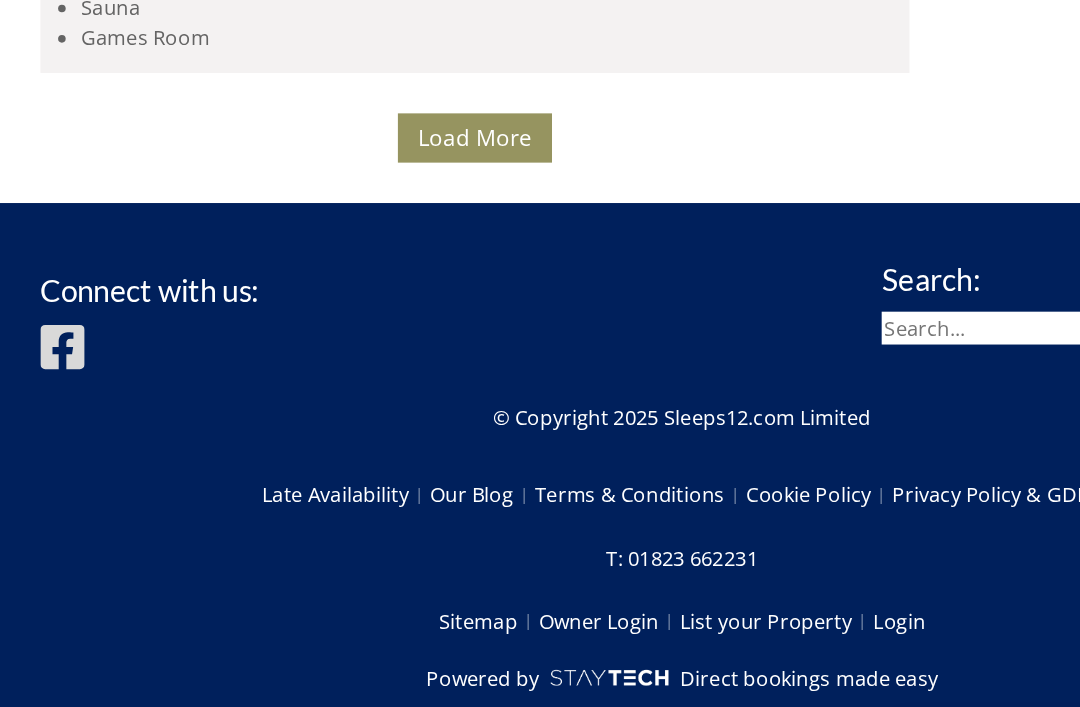 click on "Games Room" at bounding box center (384, -2494) 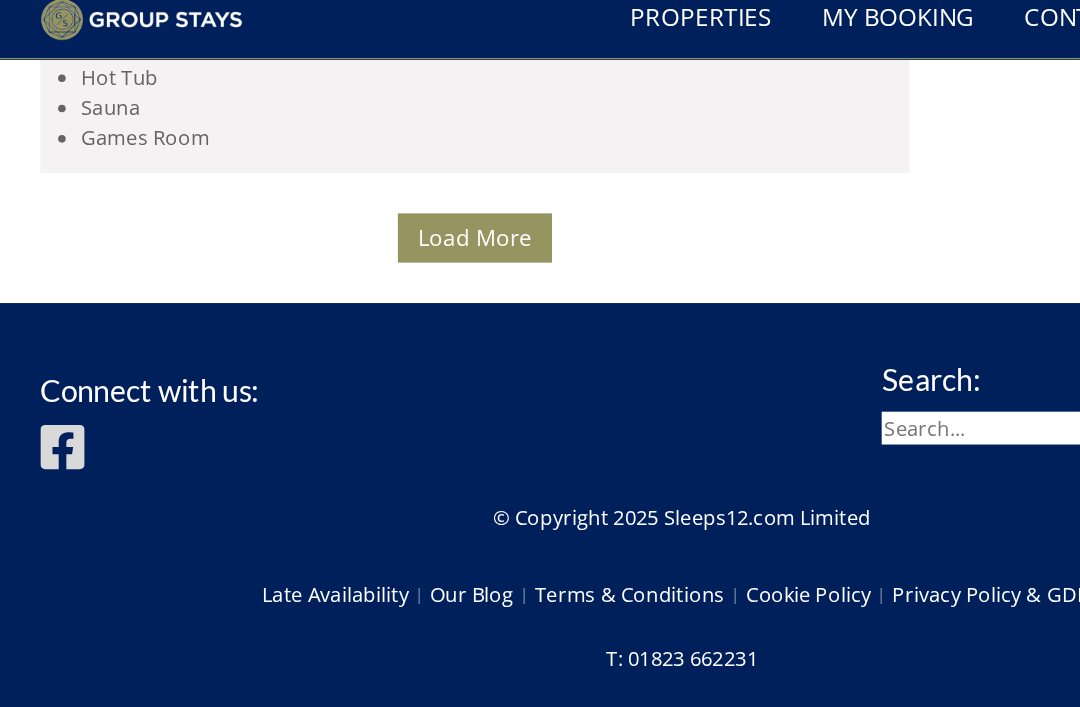 click on "A spacious converted grain barn on a diversified farm in Somerset at the foot of the Quantock Hills. Sleeps 18 in 9 ensuite bedrooms, with 6 extra beds available, charged per person. There’s a private indoor pool, hot tub, BBQ lodge and games area. 3 cots (age 2 yrs and under). 2 dogs welcome (small charge per pet)." at bounding box center (376, -2646) 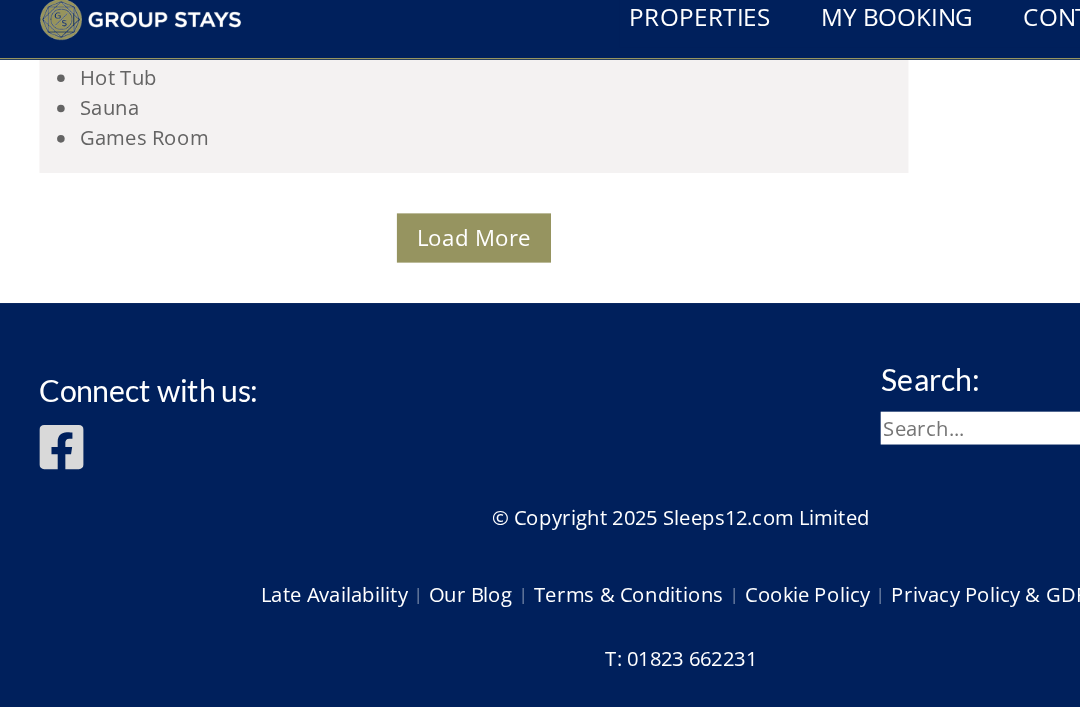 click on "A spacious converted grain barn on a diversified farm in Somerset at the foot of the Quantock Hills. Sleeps 18 in 9 ensuite bedrooms, with 6 extra beds available, charged per person. There’s a private indoor pool, hot tub, BBQ lodge and games area. 3 cots (age 2 yrs and under). 2 dogs welcome (small charge per pet)." at bounding box center [376, -2646] 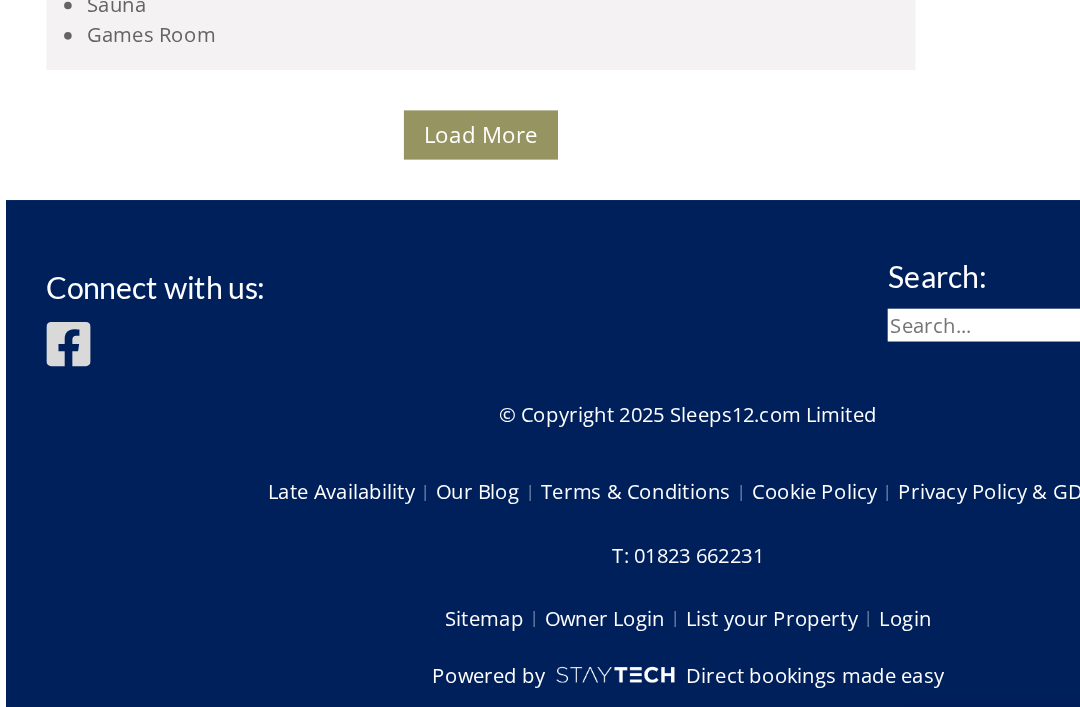 scroll, scrollTop: 11593, scrollLeft: 0, axis: vertical 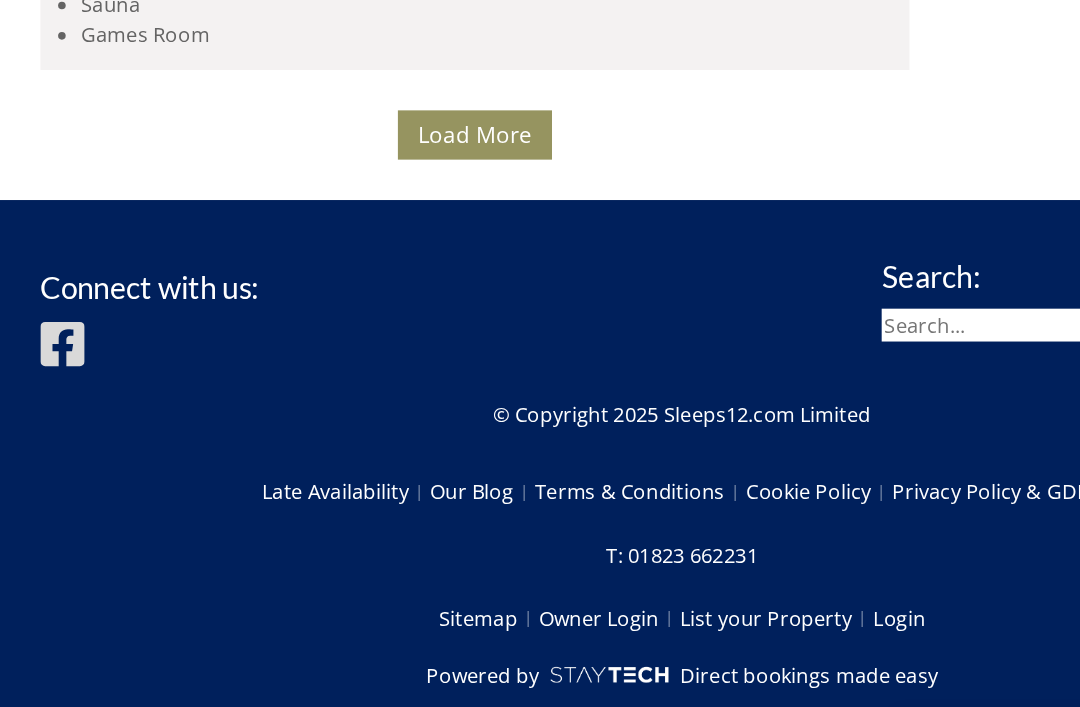 click on "THE GRANARY
-  [COUNTY]
A spacious converted grain barn on a diversified farm in [COUNTY] at the foot of the Quantock Hills. Sleeps 18 in 9 ensuite bedrooms, with 6 extra beds available, charged per person. There’s a private indoor pool, hot tub, BBQ lodge and games area. 3 cots (age 2 yrs and under). 2 dogs welcome (small charge per pet).
Sleeps 18 + 6
Indoor Pool
Hot Tub
Games Room
BBQ Lodge" at bounding box center (376, -2597) 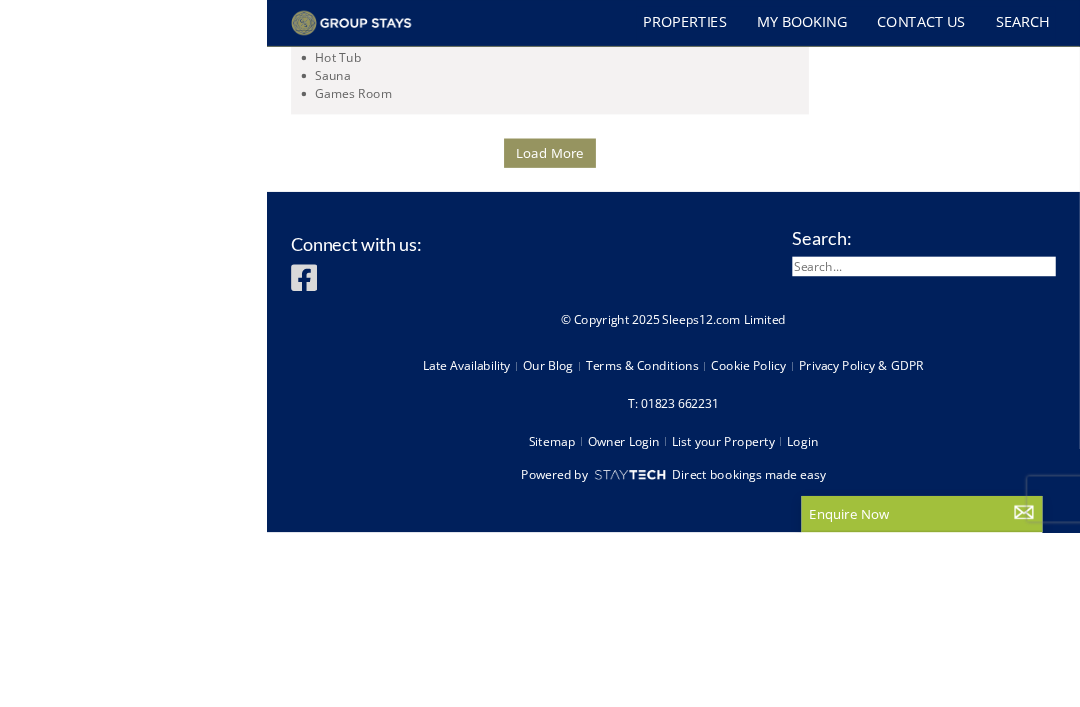 scroll, scrollTop: 11774, scrollLeft: 0, axis: vertical 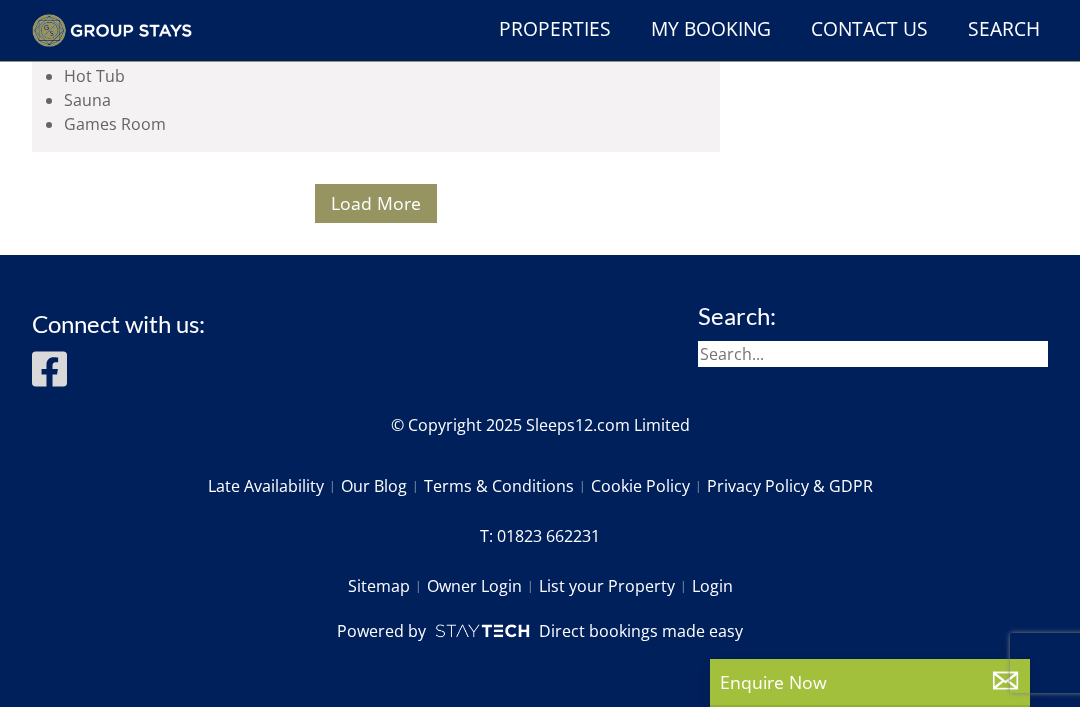 click on "Games Room" at bounding box center (384, -2494) 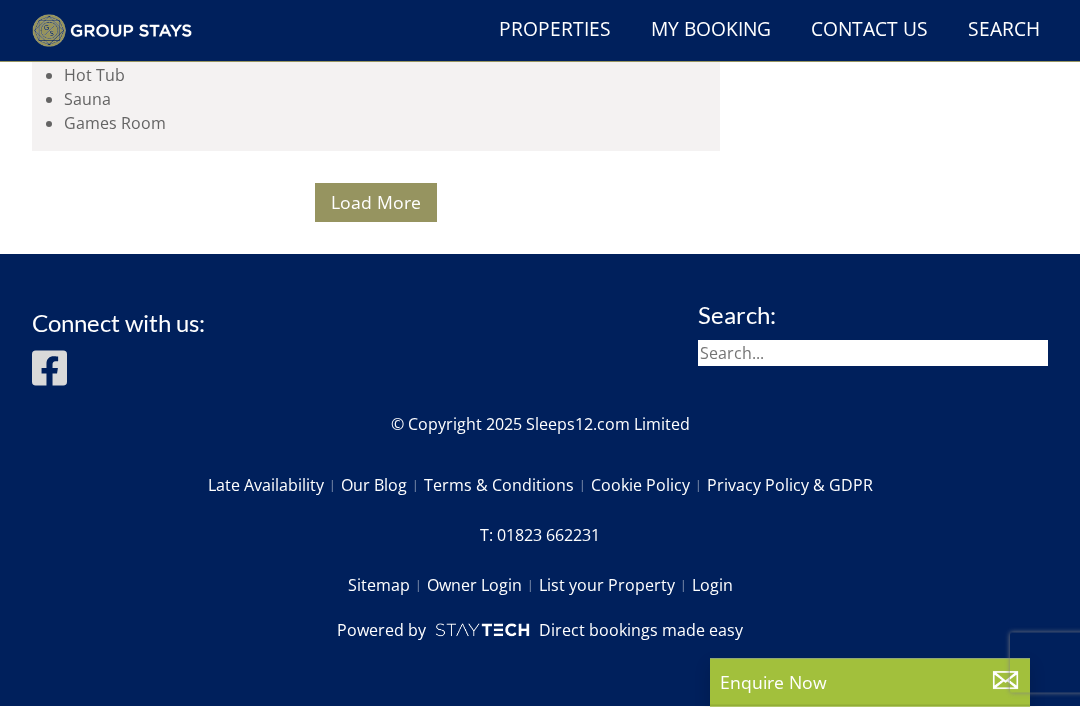 scroll, scrollTop: 16562, scrollLeft: 0, axis: vertical 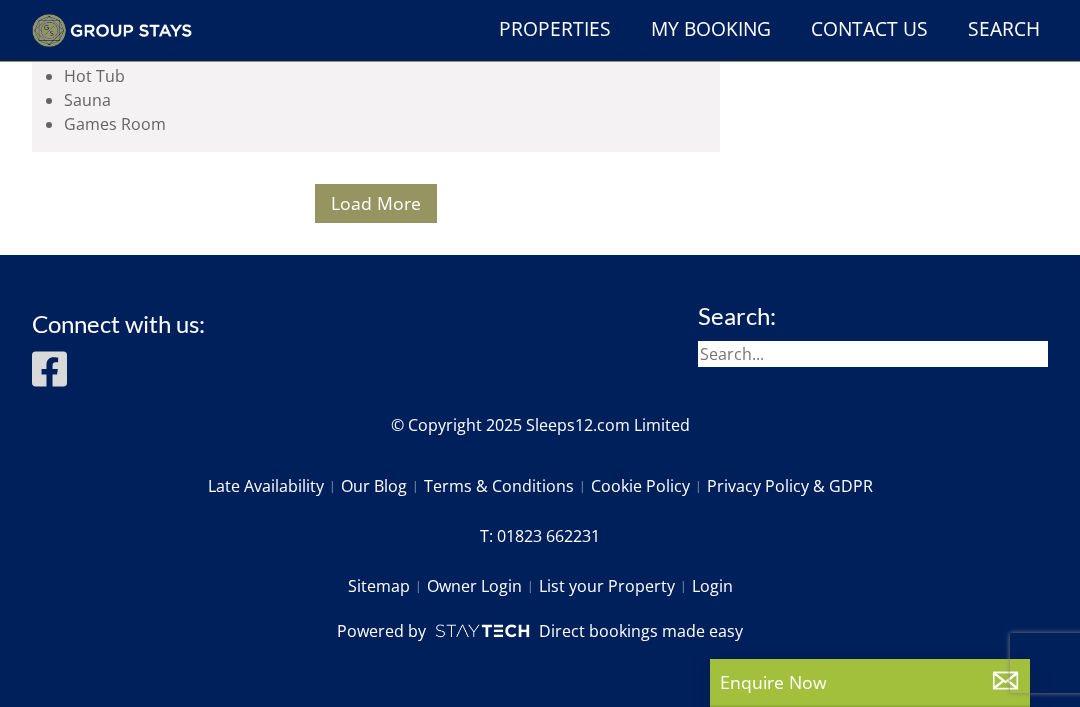 click on "Load More" at bounding box center [376, 203] 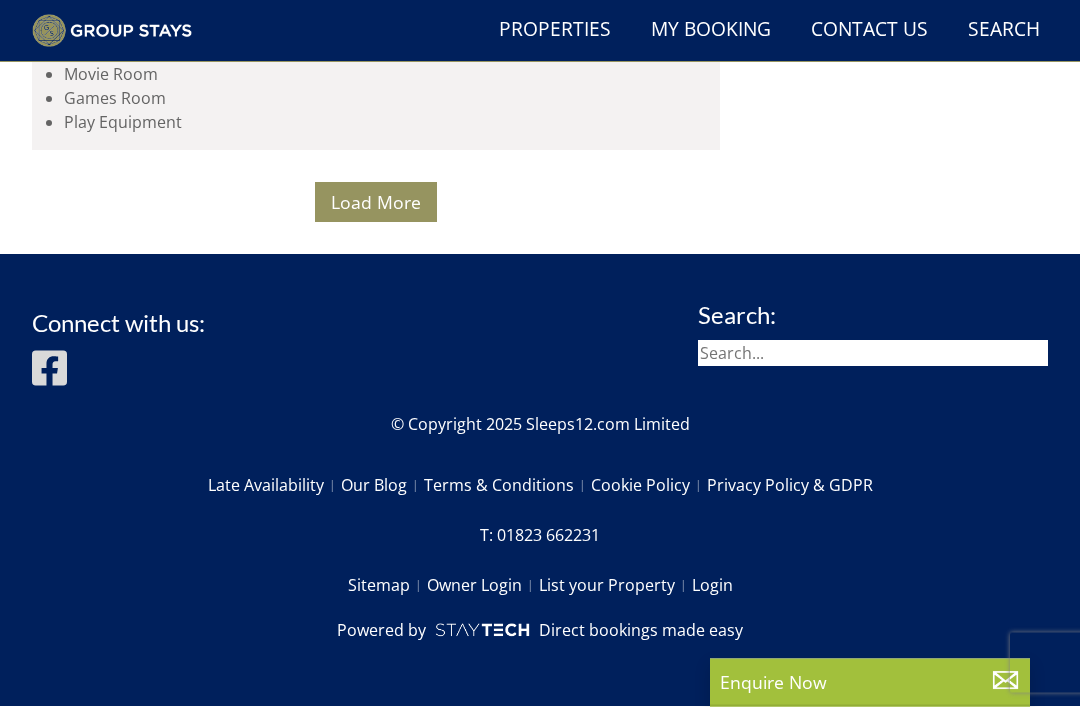 scroll, scrollTop: 30202, scrollLeft: 0, axis: vertical 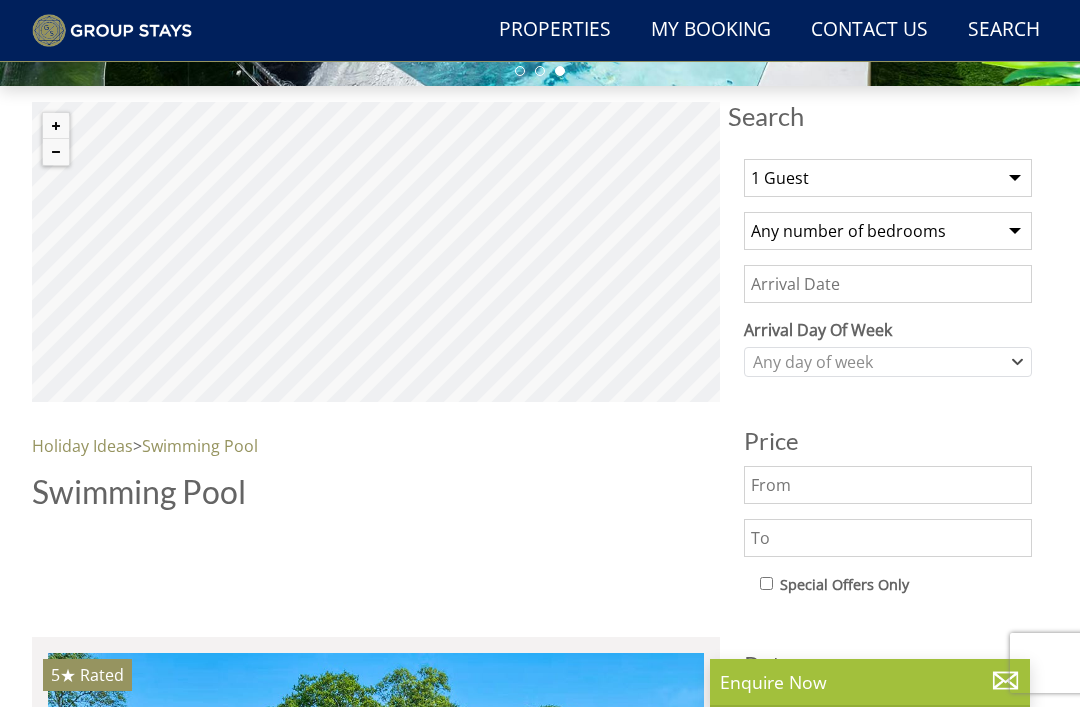 select on "14" 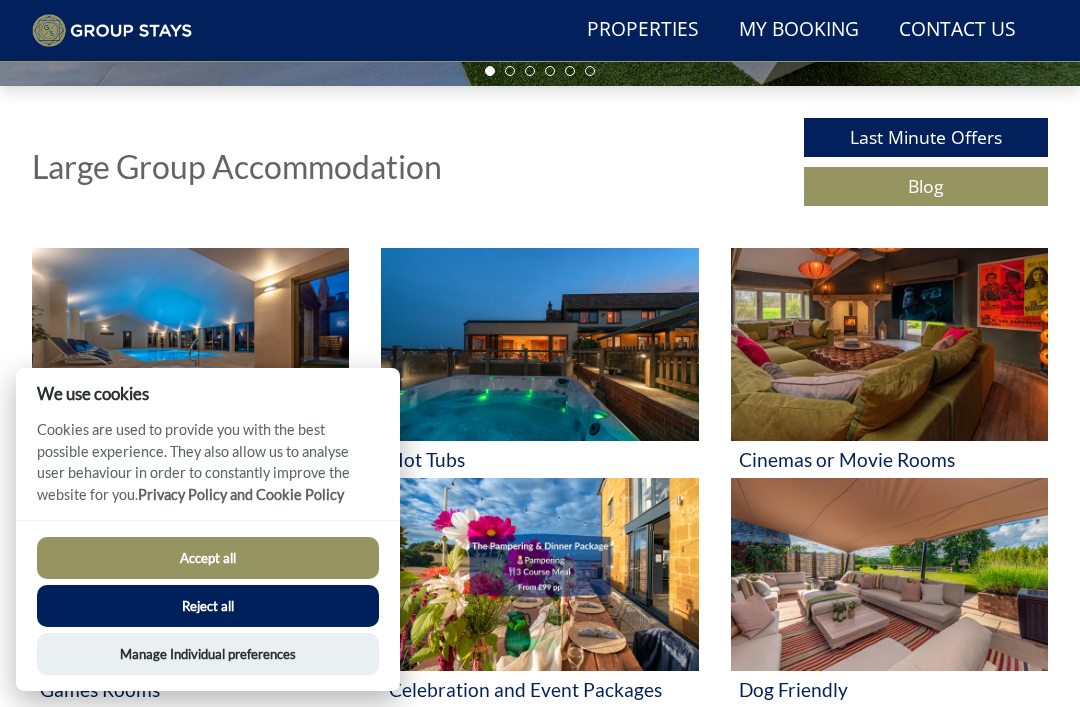 scroll, scrollTop: 2040, scrollLeft: 0, axis: vertical 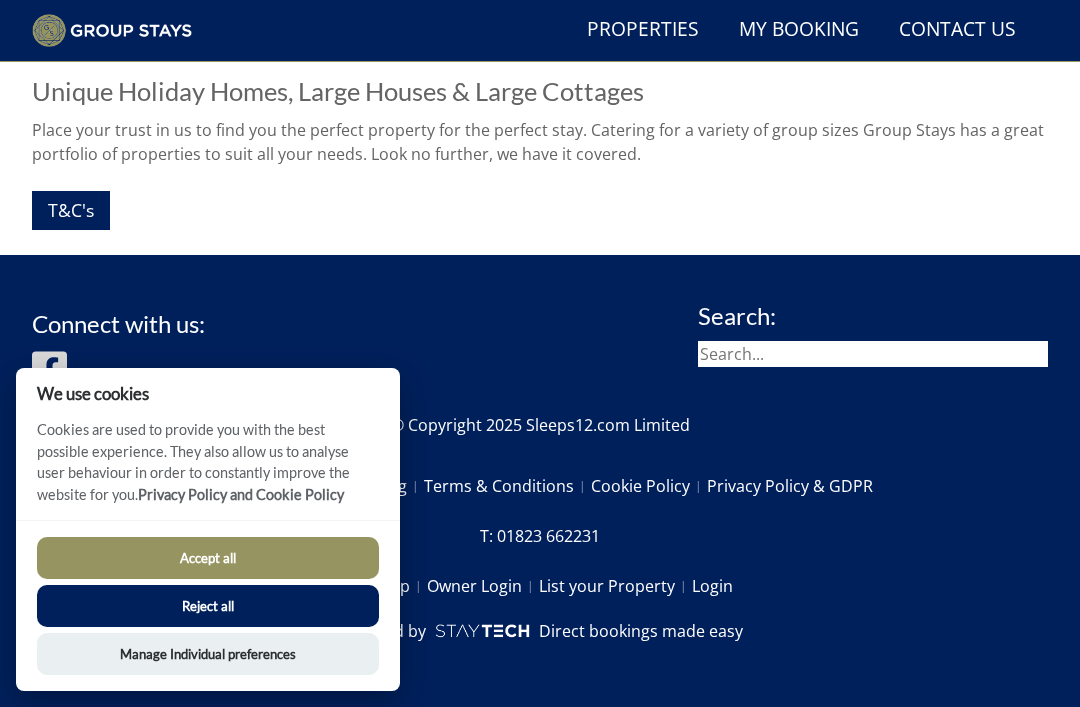 click on "Reject all" at bounding box center [208, 606] 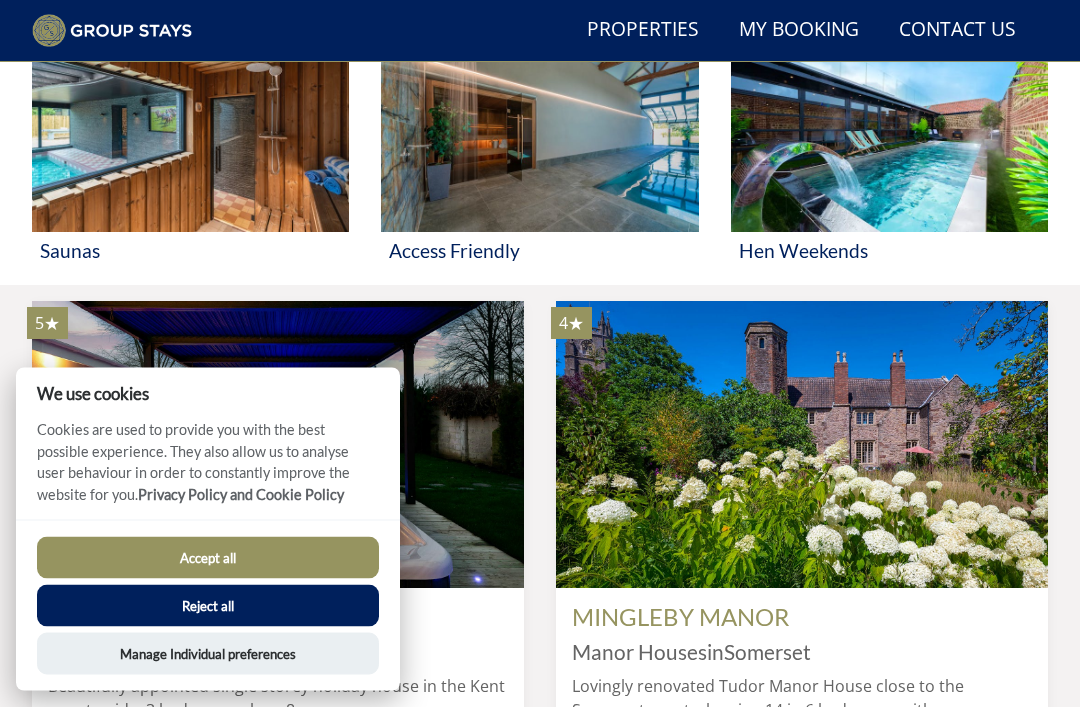 scroll, scrollTop: 1300, scrollLeft: 0, axis: vertical 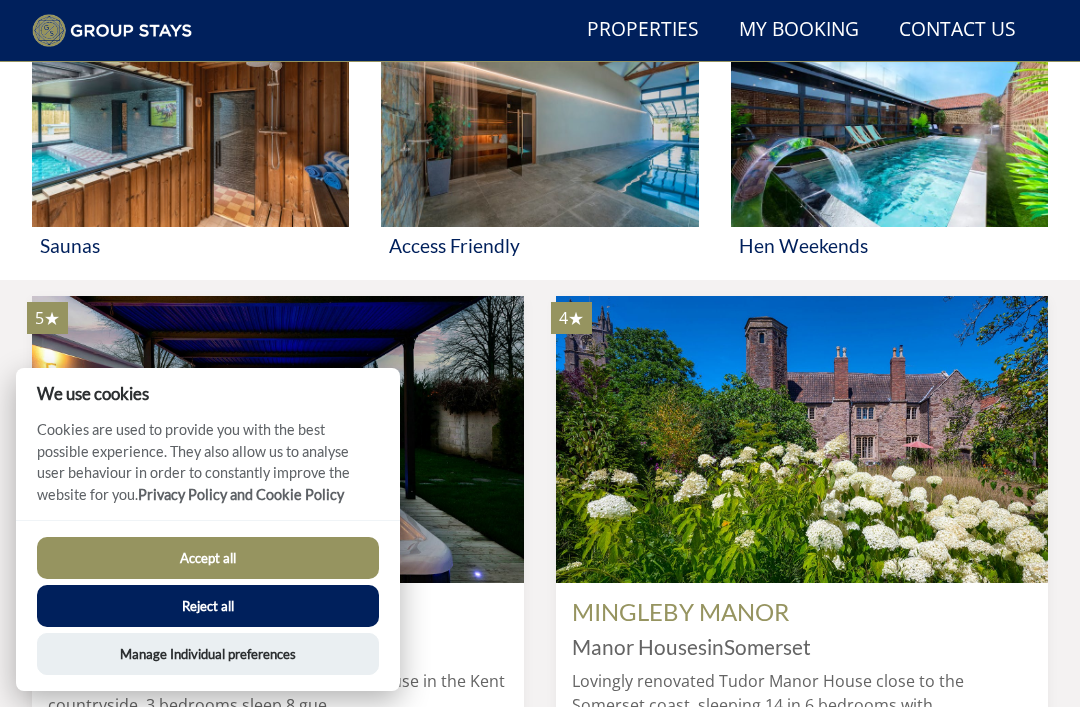 click on "Reject all" at bounding box center (208, 606) 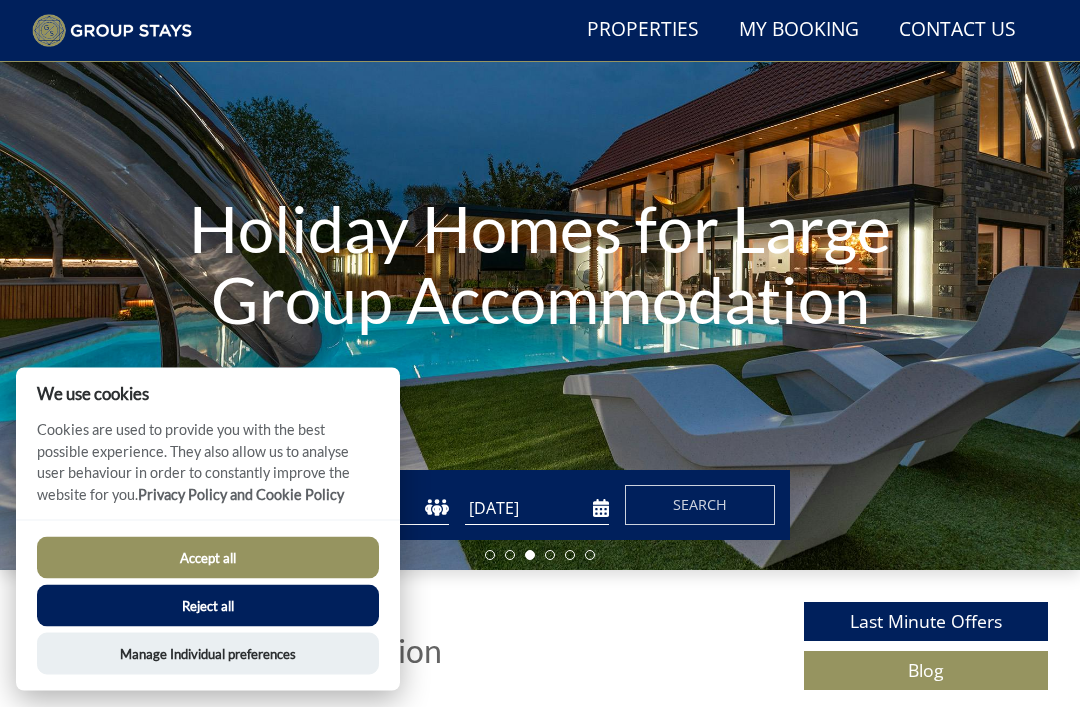 scroll, scrollTop: 0, scrollLeft: 0, axis: both 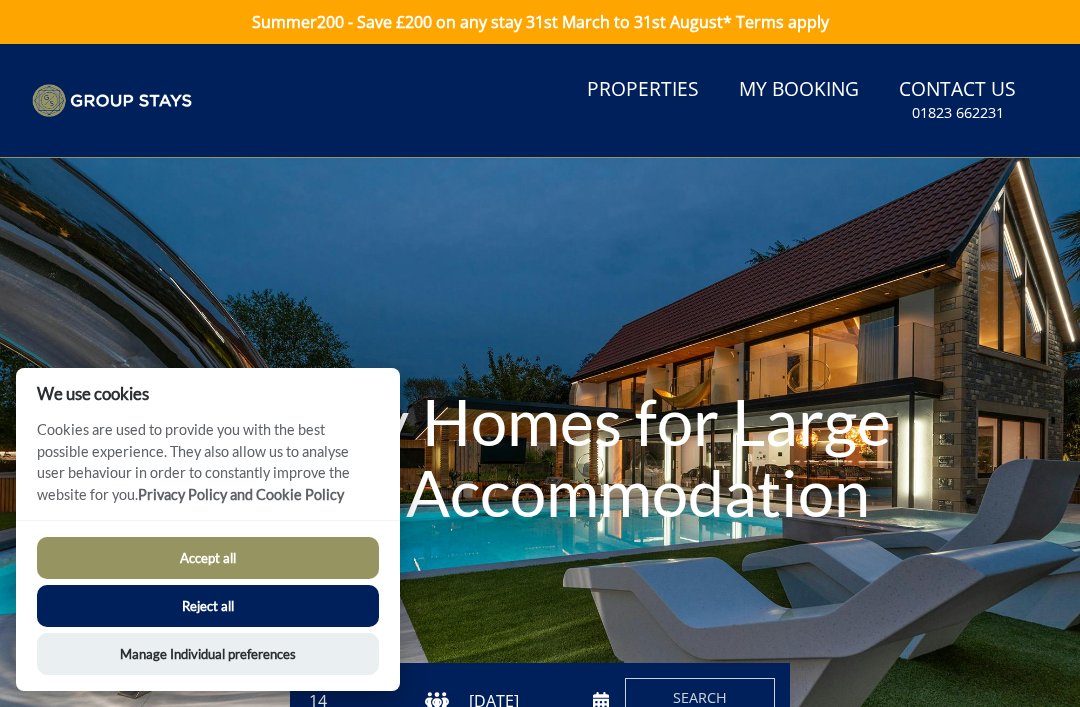 click on "Holiday Homes for Large Group Accommodation" at bounding box center (540, 460) 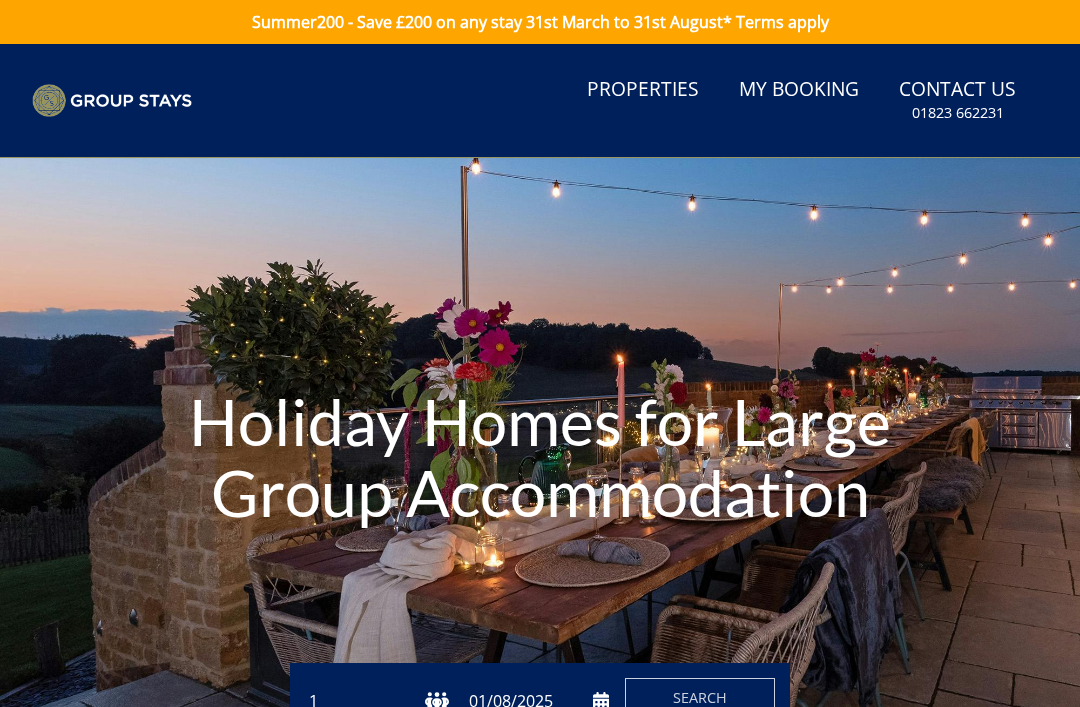 scroll, scrollTop: 0, scrollLeft: 0, axis: both 